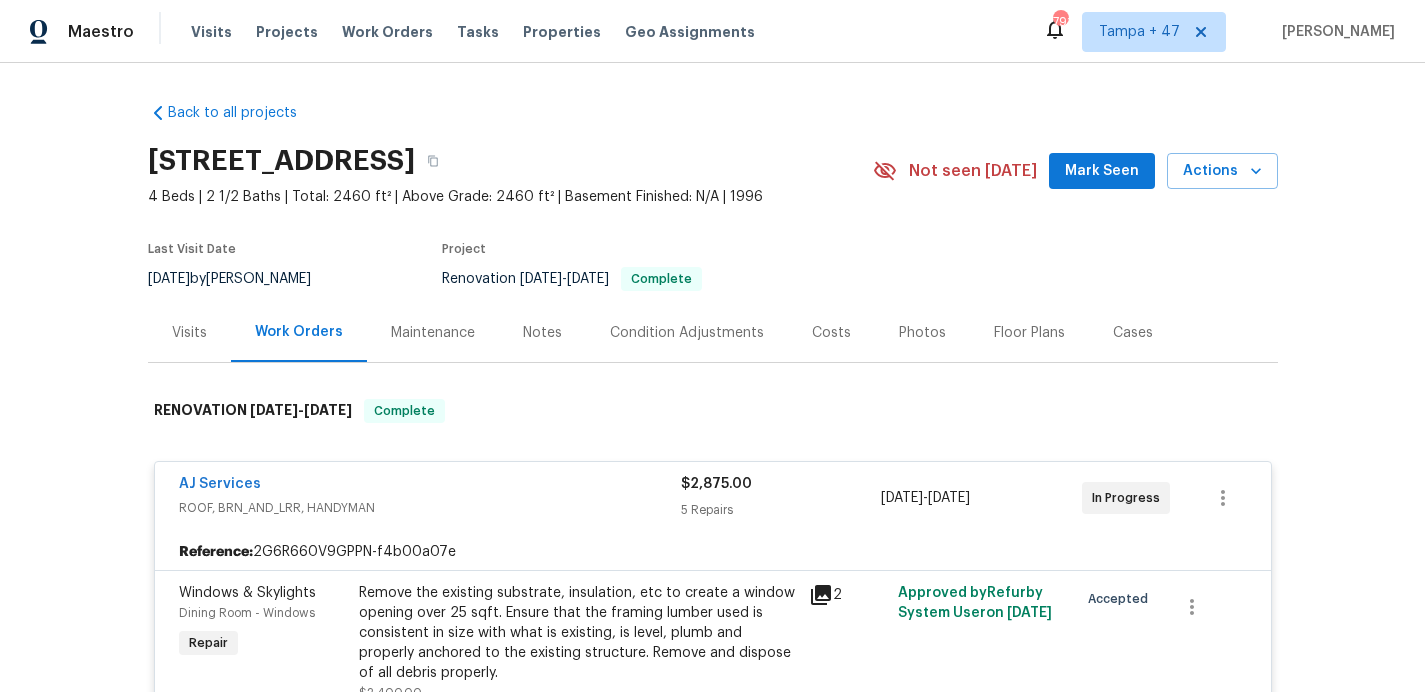 click on "Visits Projects Work Orders Tasks Properties Geo Assignments" at bounding box center (485, 32) 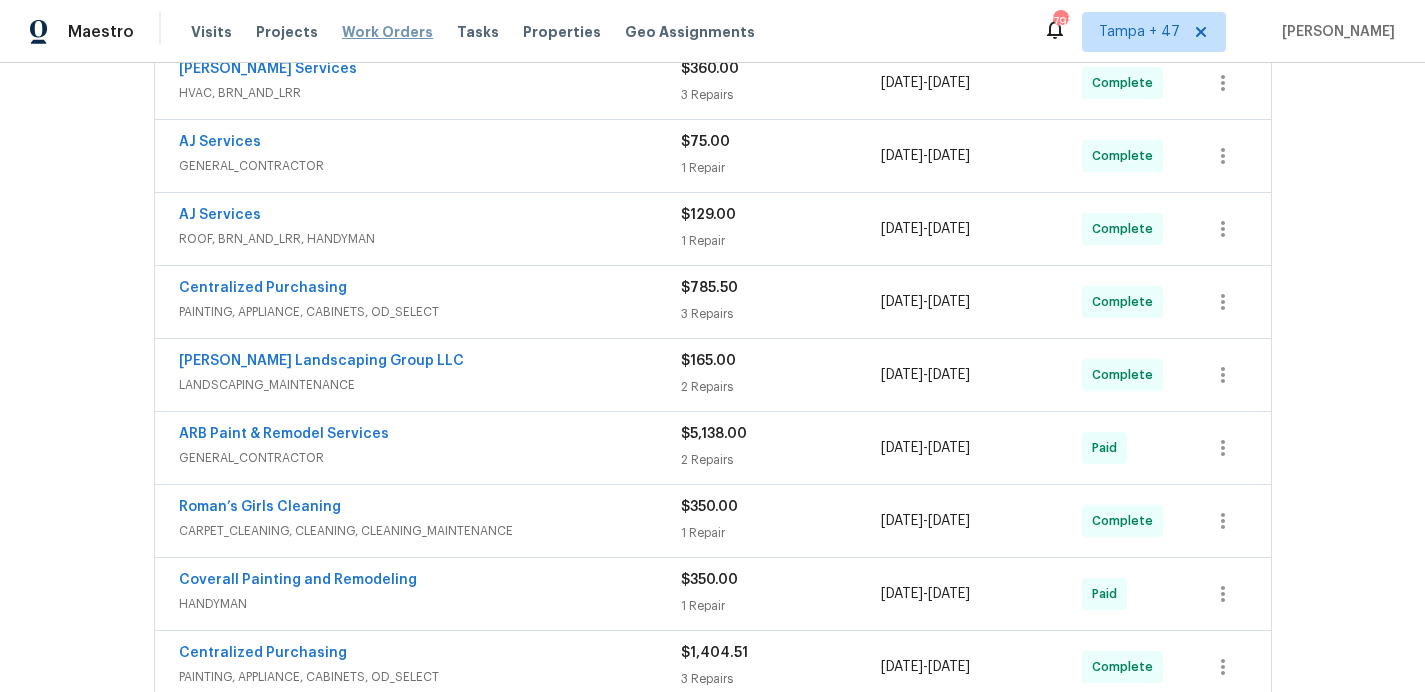 click on "Work Orders" at bounding box center (387, 32) 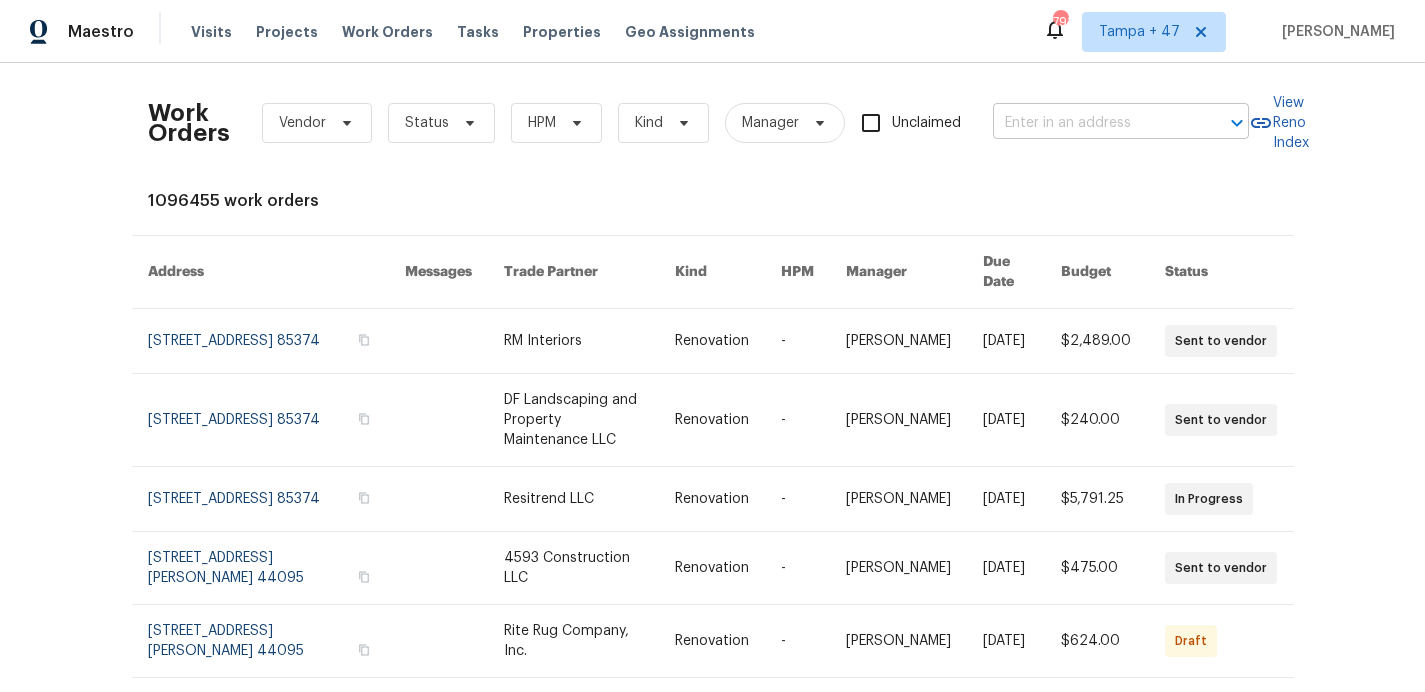 click at bounding box center (1093, 123) 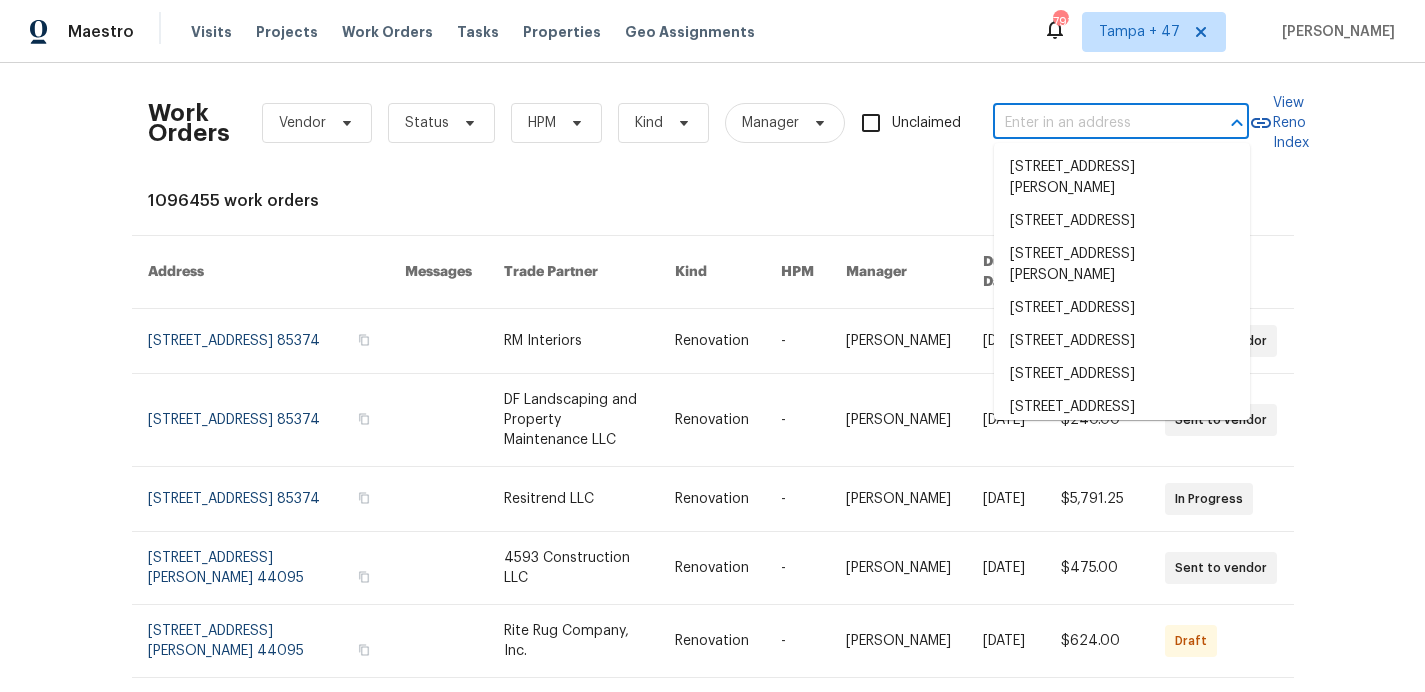 paste on "[STREET_ADDRESS][PERSON_NAME]" 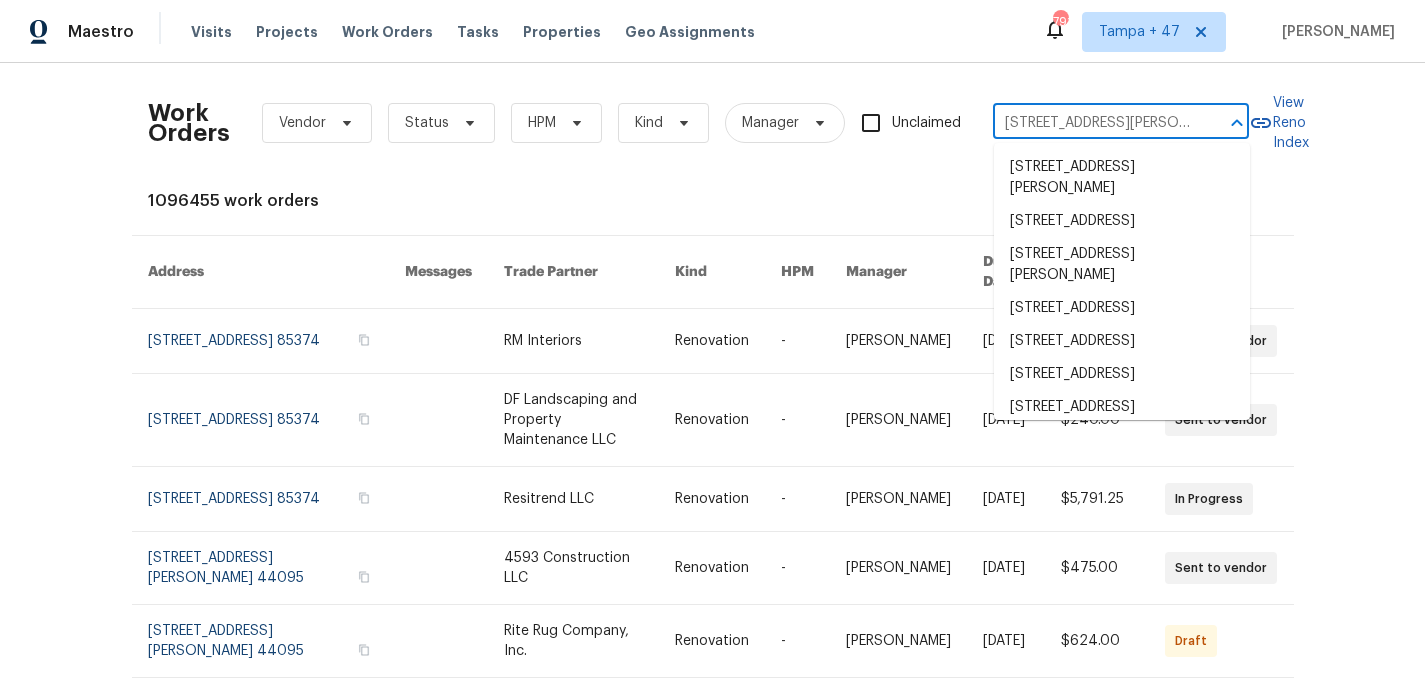 scroll, scrollTop: 0, scrollLeft: 23, axis: horizontal 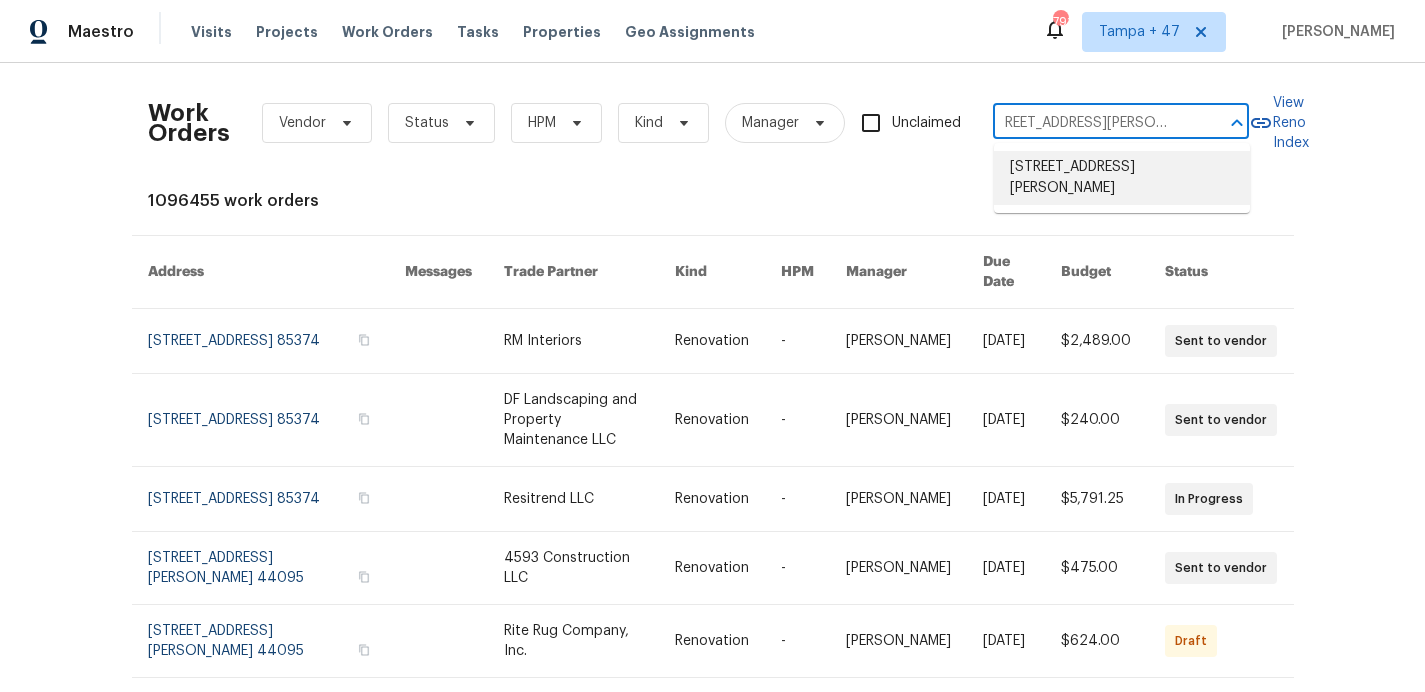 click on "[STREET_ADDRESS][PERSON_NAME]" at bounding box center (1122, 178) 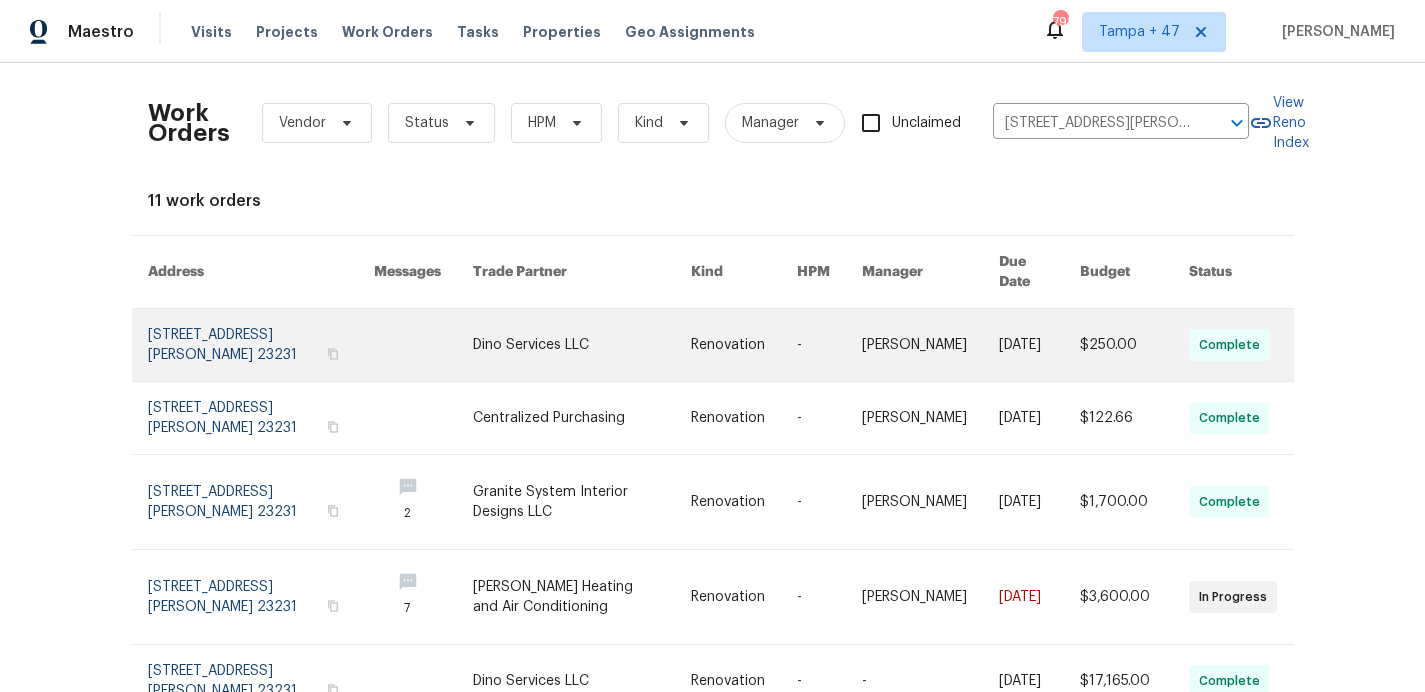 click at bounding box center [261, 345] 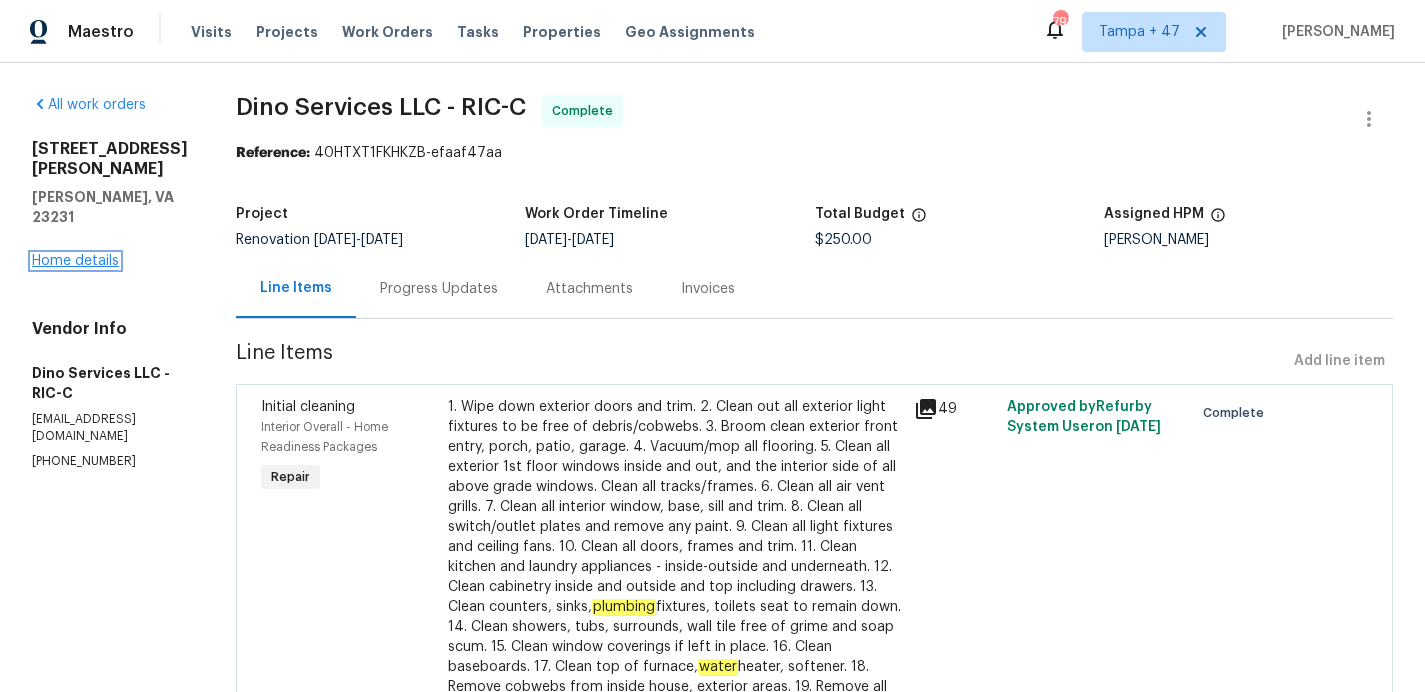 click on "Home details" at bounding box center (75, 261) 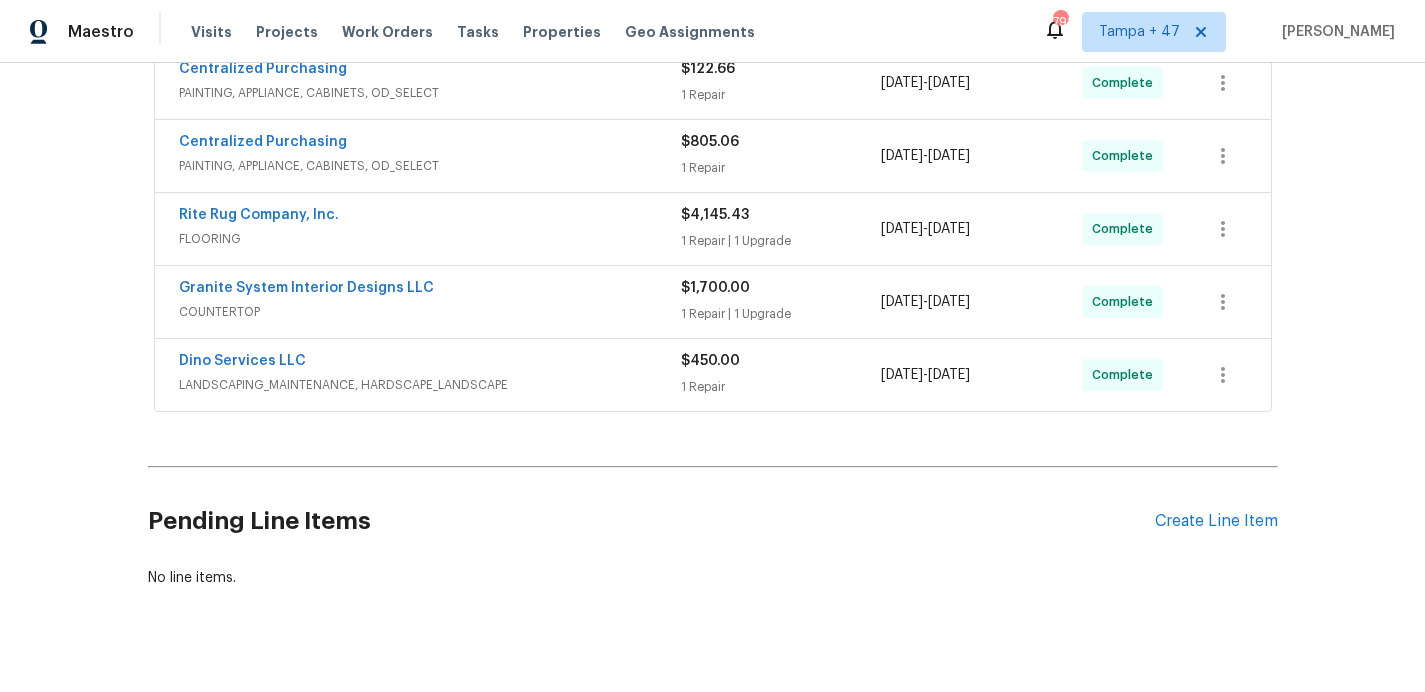 scroll, scrollTop: 797, scrollLeft: 0, axis: vertical 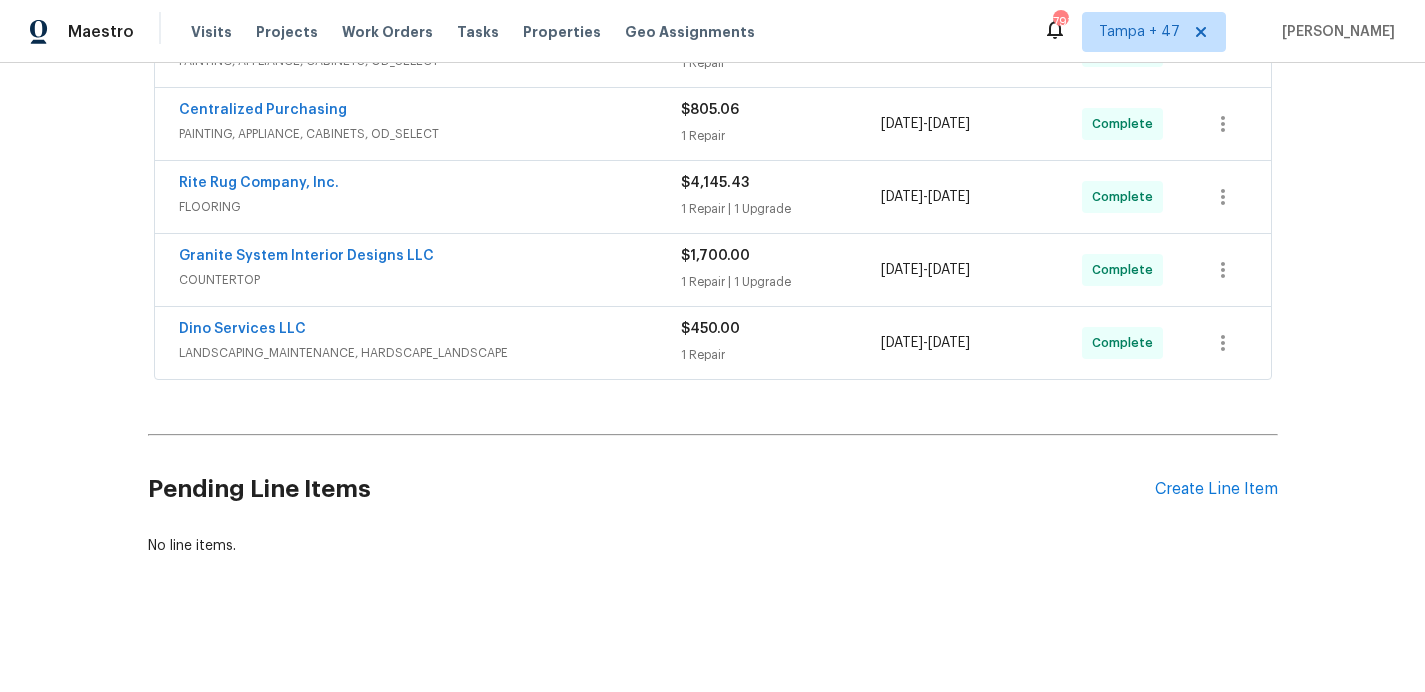click on "Dino Services LLC" at bounding box center (430, 331) 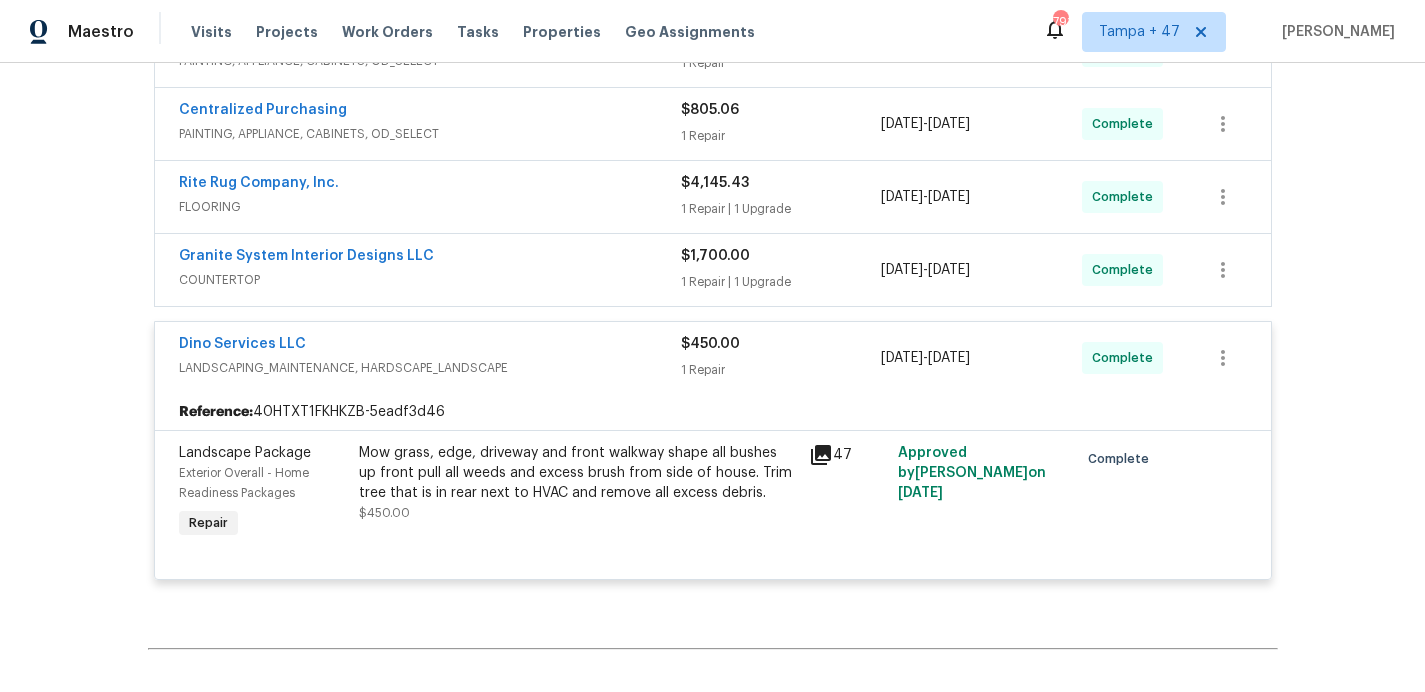 click on "Granite System Interior Designs LLC" at bounding box center [430, 258] 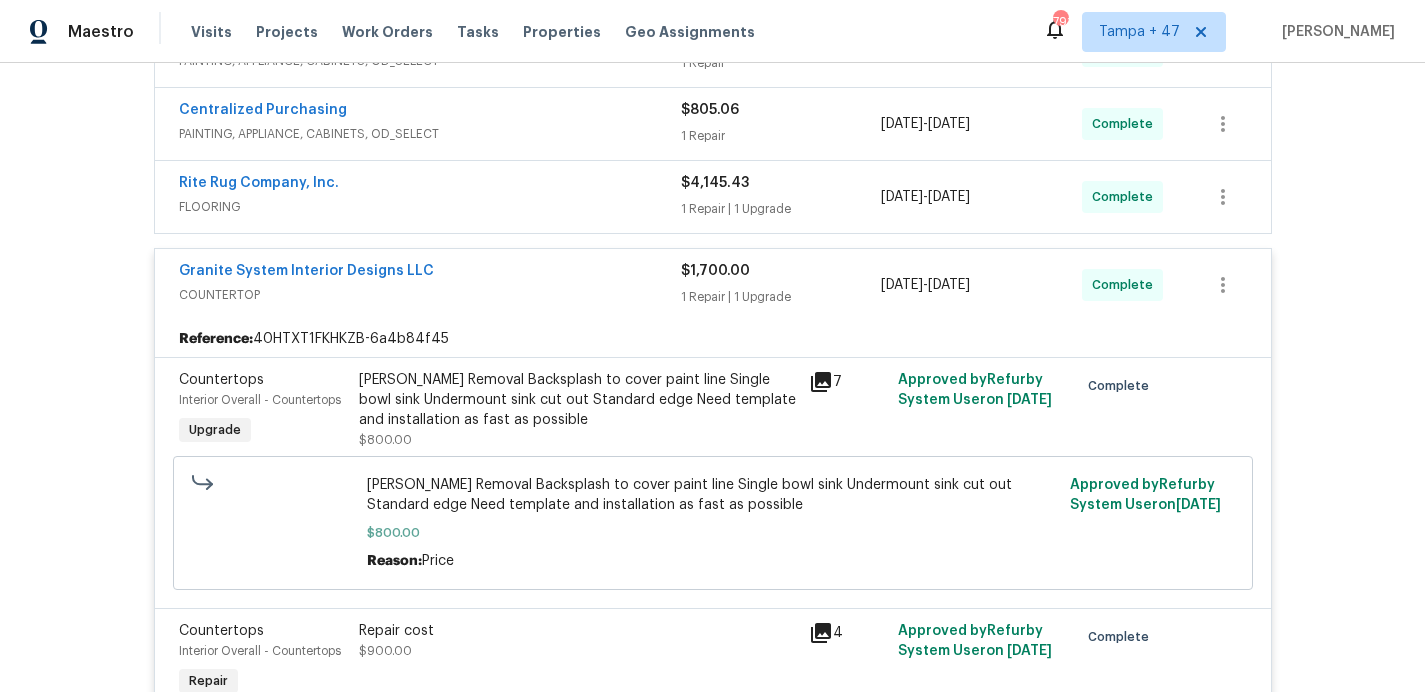 click on "FLOORING" at bounding box center (430, 207) 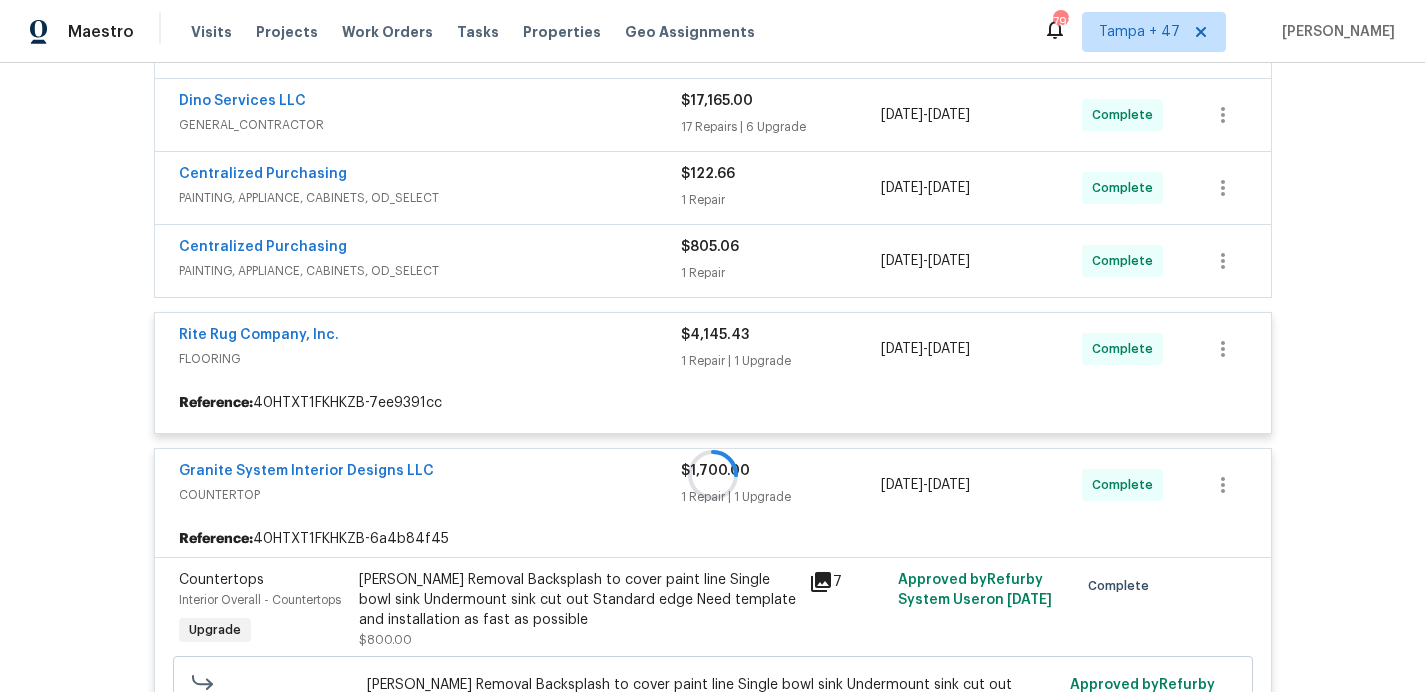 scroll, scrollTop: 637, scrollLeft: 0, axis: vertical 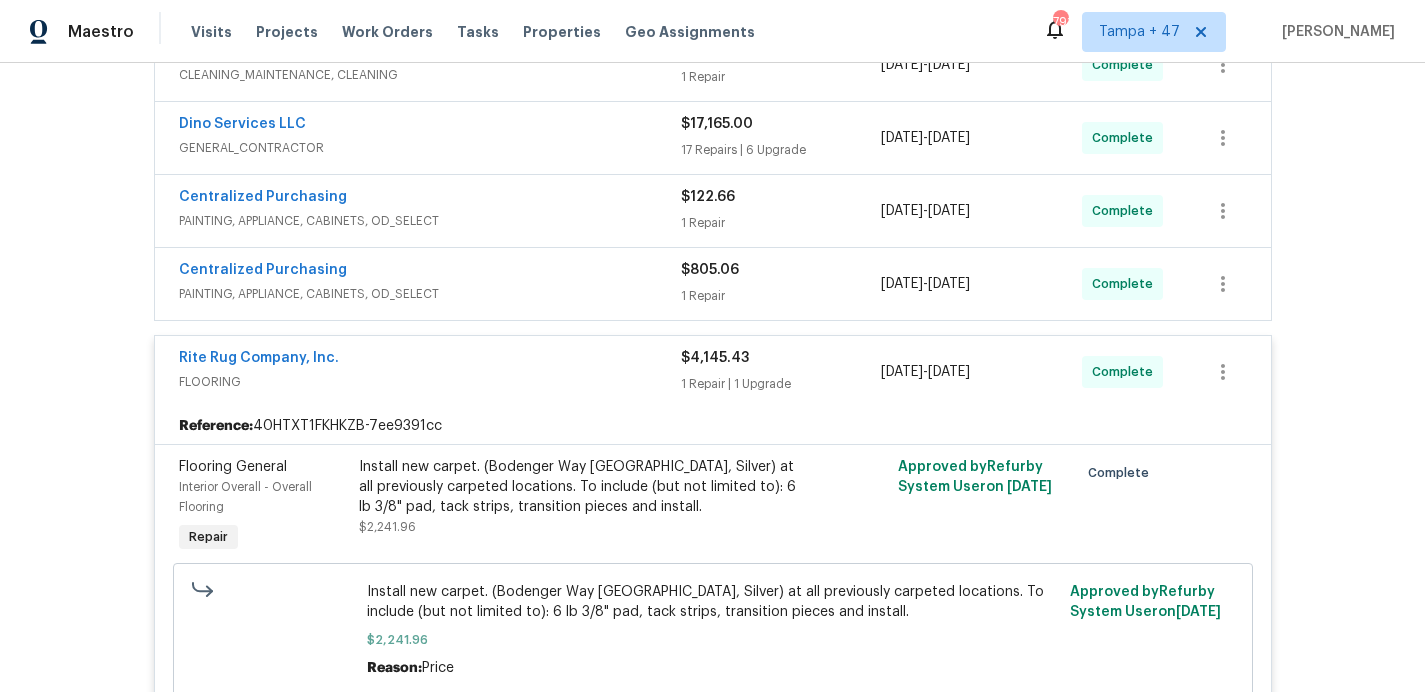click on "Centralized Purchasing PAINTING, APPLIANCE, CABINETS, OD_SELECT" at bounding box center [430, 284] 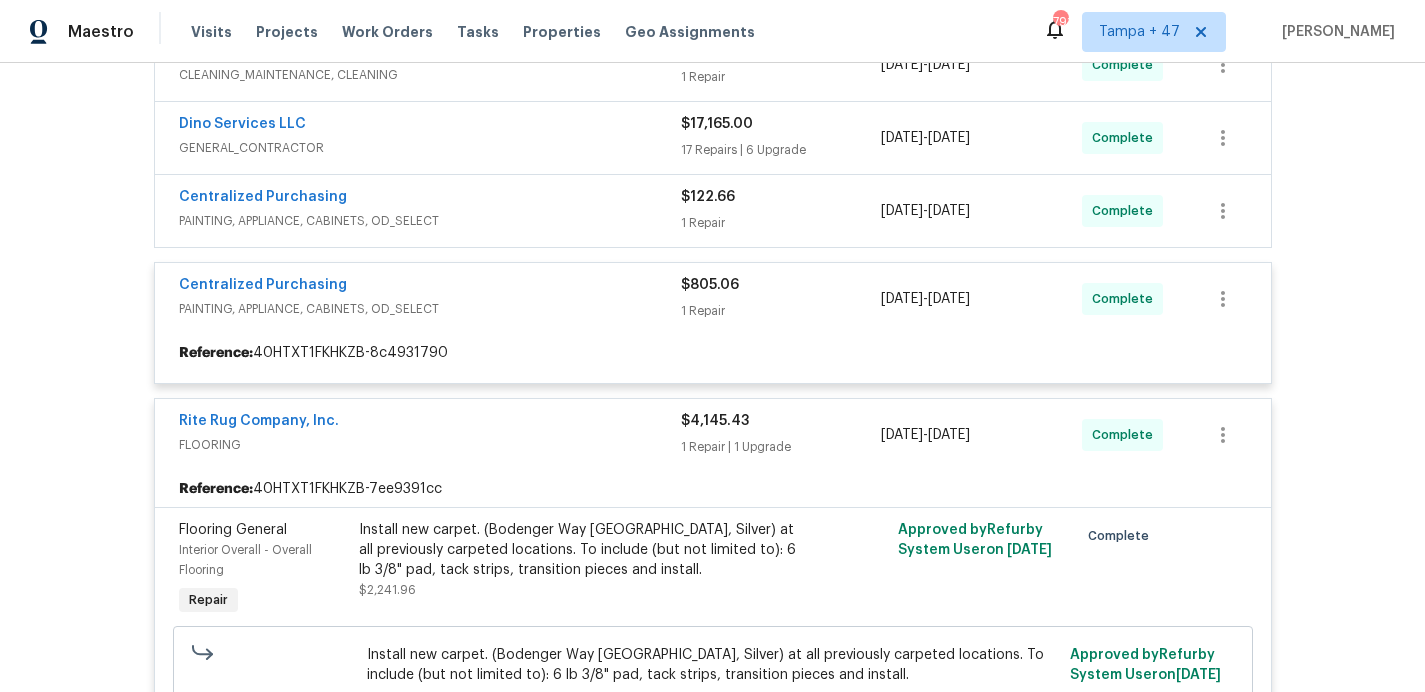scroll, scrollTop: 551, scrollLeft: 0, axis: vertical 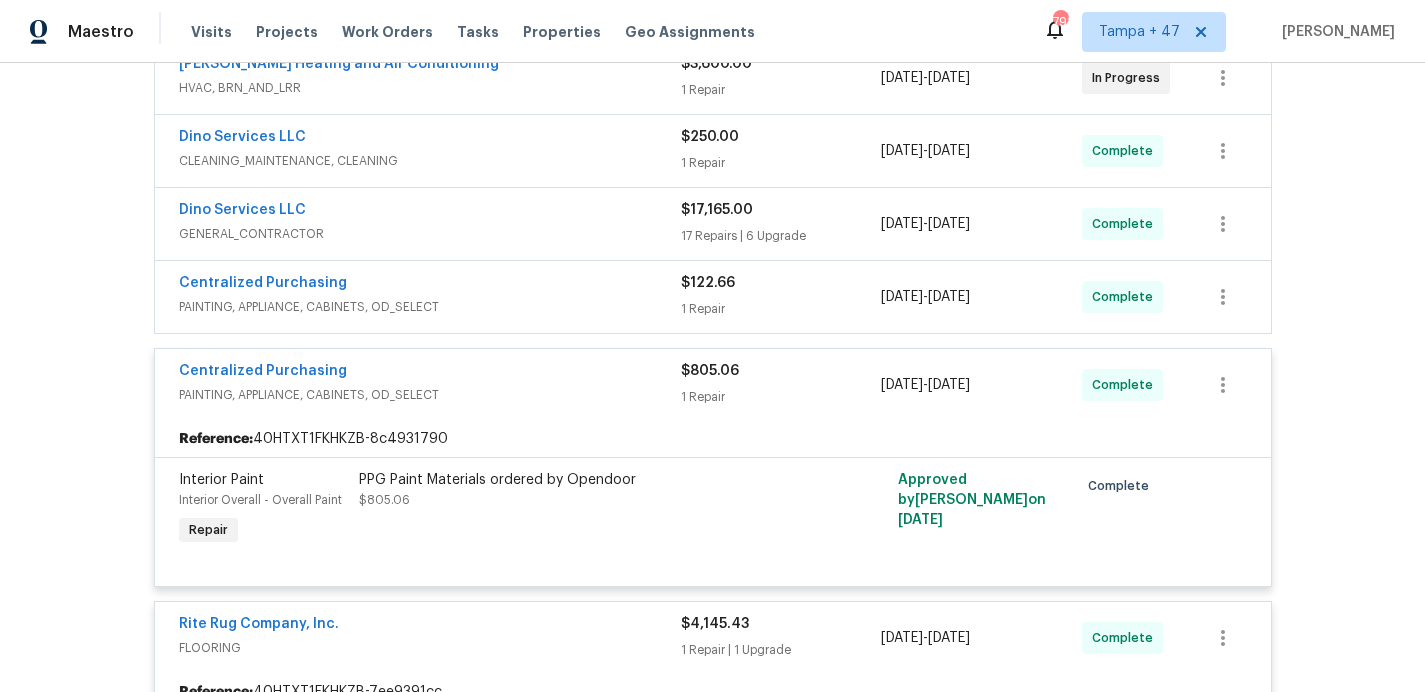 click on "PAINTING, APPLIANCE, CABINETS, OD_SELECT" at bounding box center (430, 307) 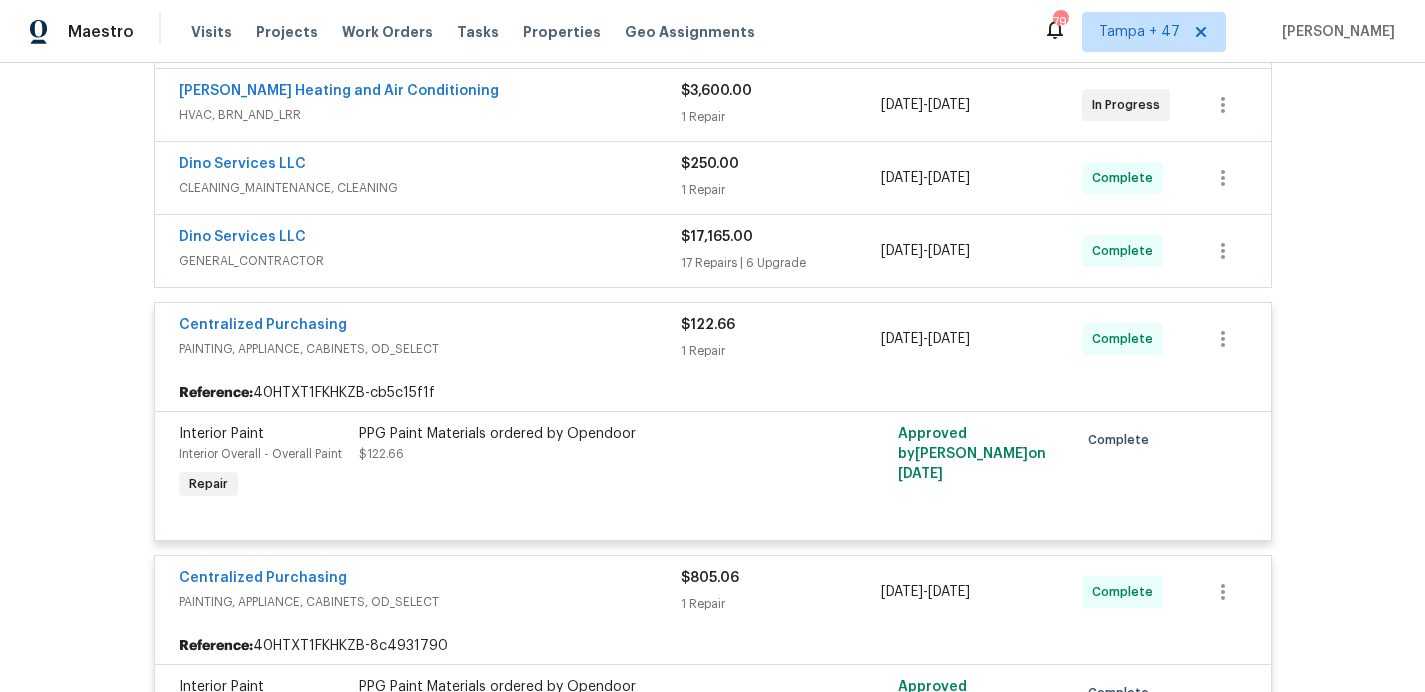 scroll, scrollTop: 518, scrollLeft: 0, axis: vertical 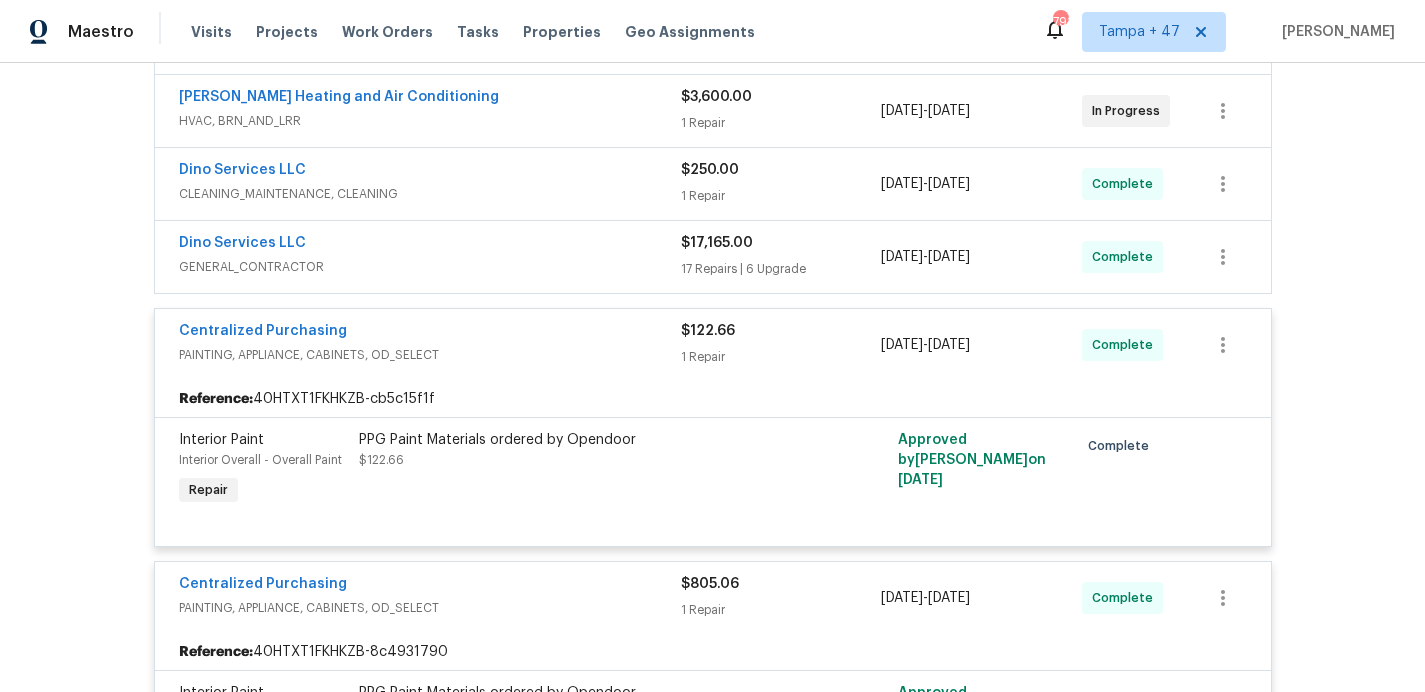 click on "Dino Services LLC" at bounding box center [430, 245] 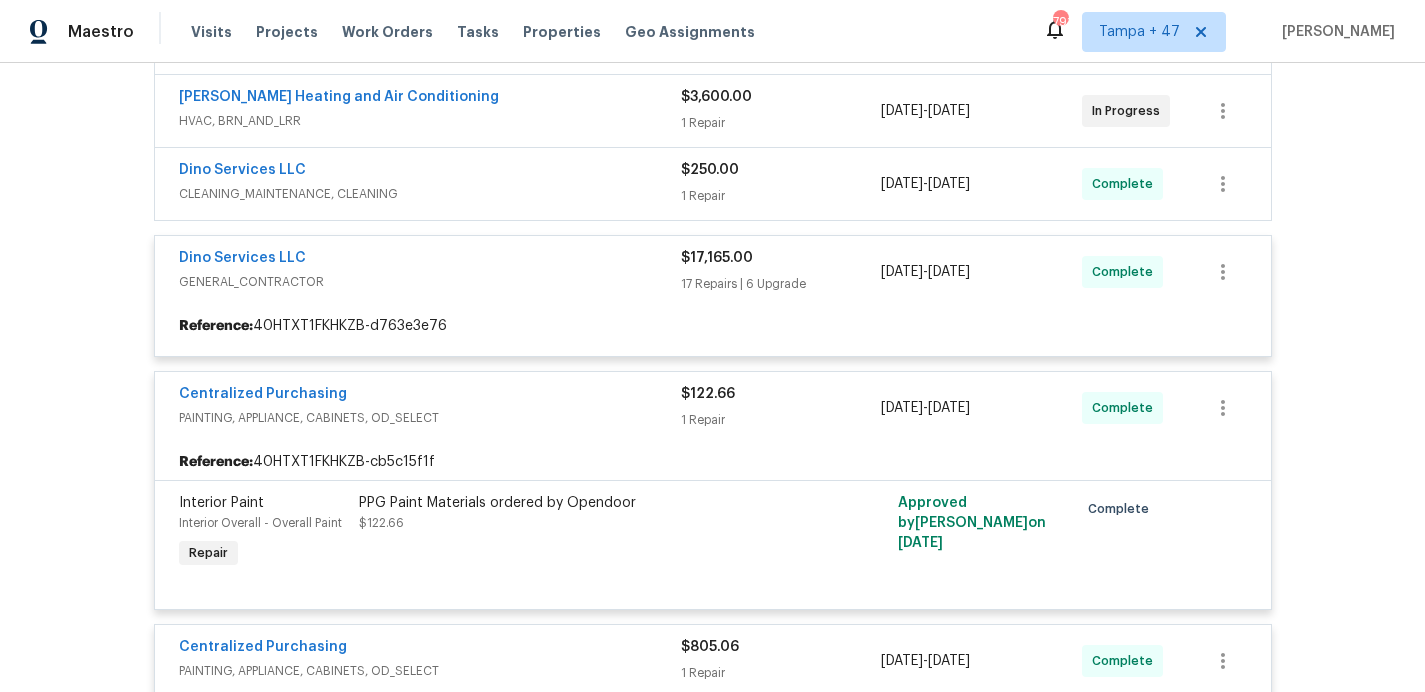 scroll, scrollTop: 404, scrollLeft: 0, axis: vertical 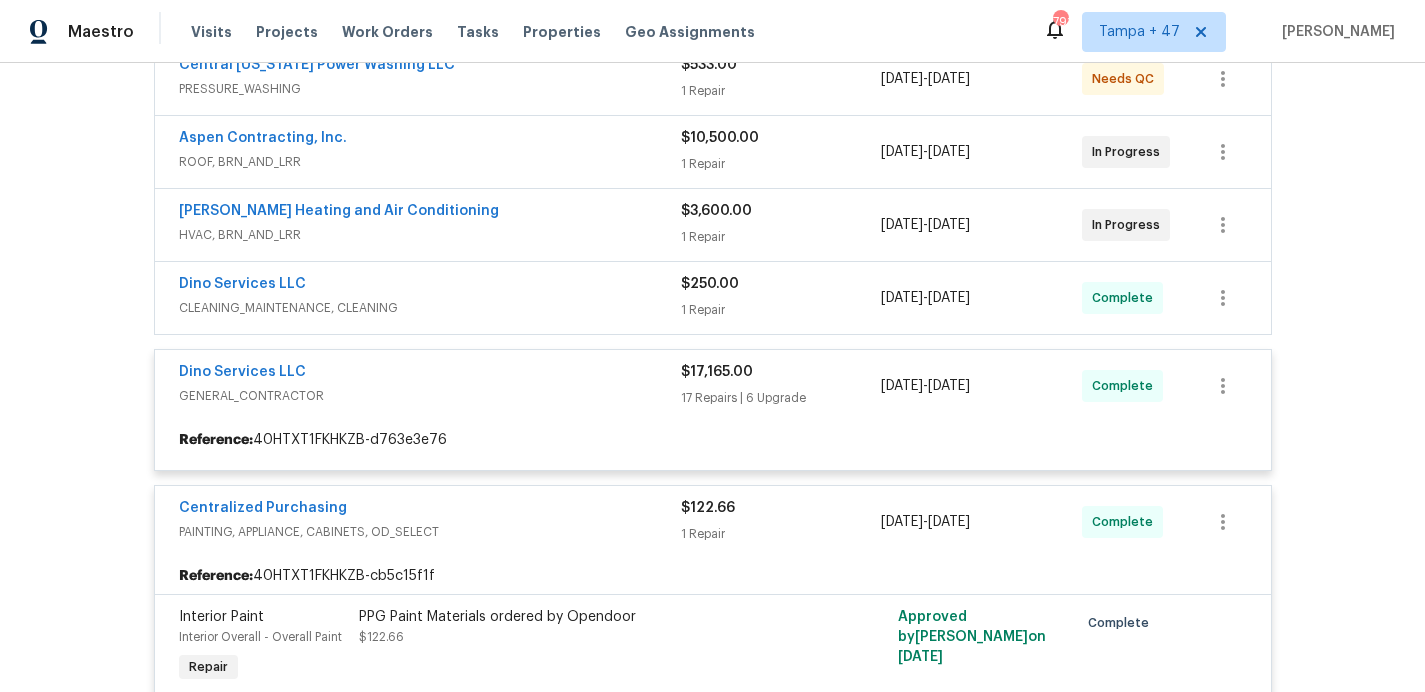 click at bounding box center (713, 1146) 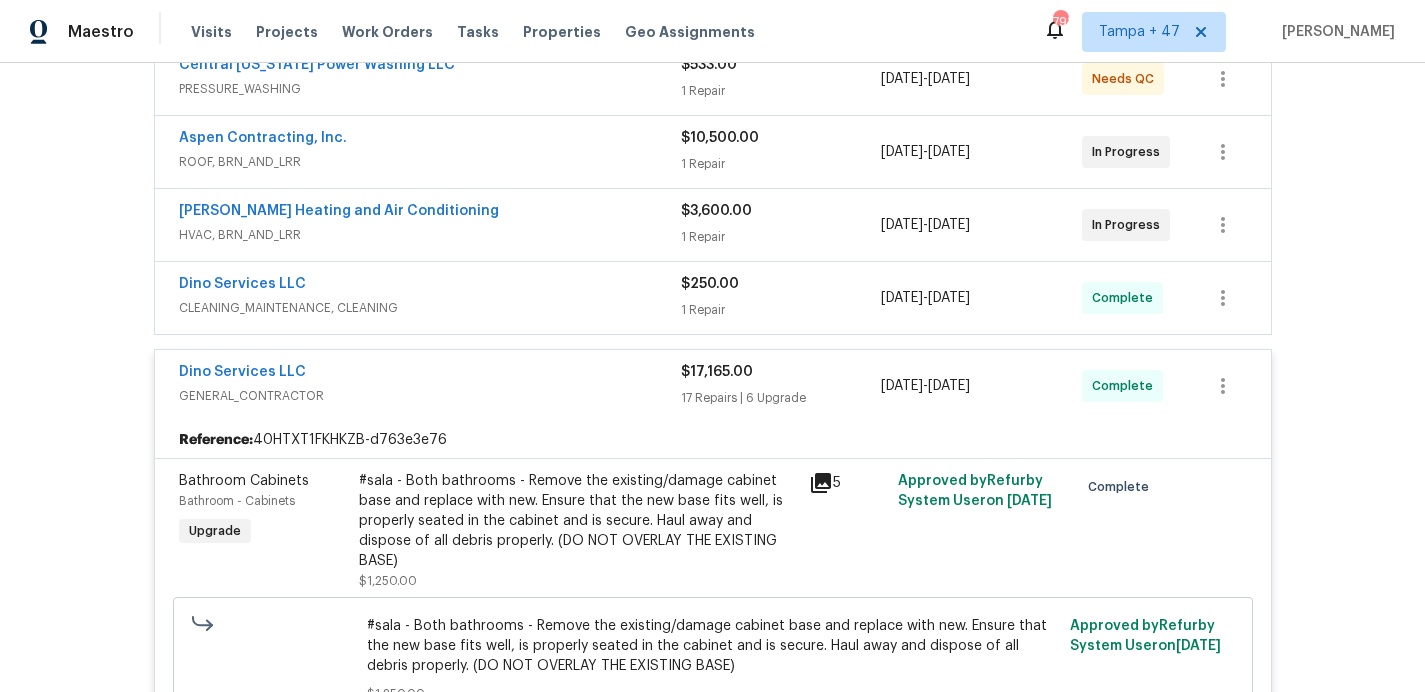 click on "Dino Services LLC" at bounding box center [430, 286] 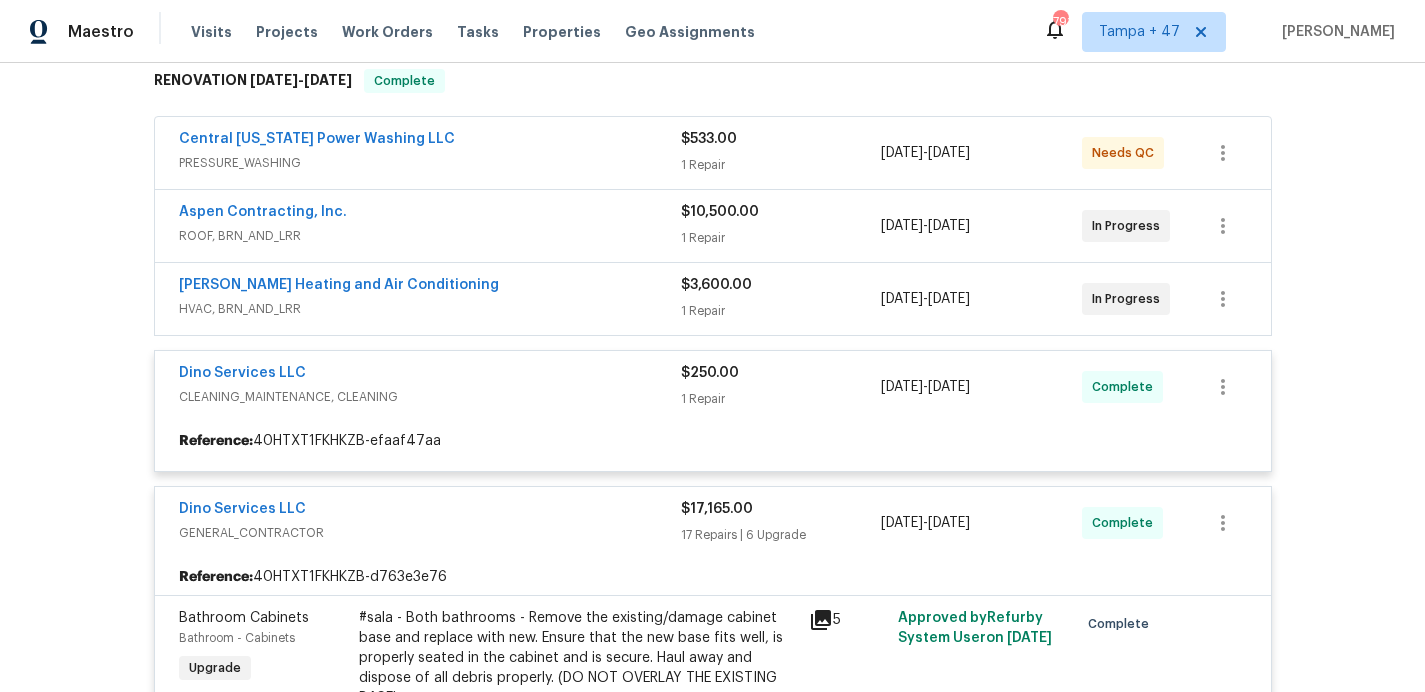 scroll, scrollTop: 316, scrollLeft: 0, axis: vertical 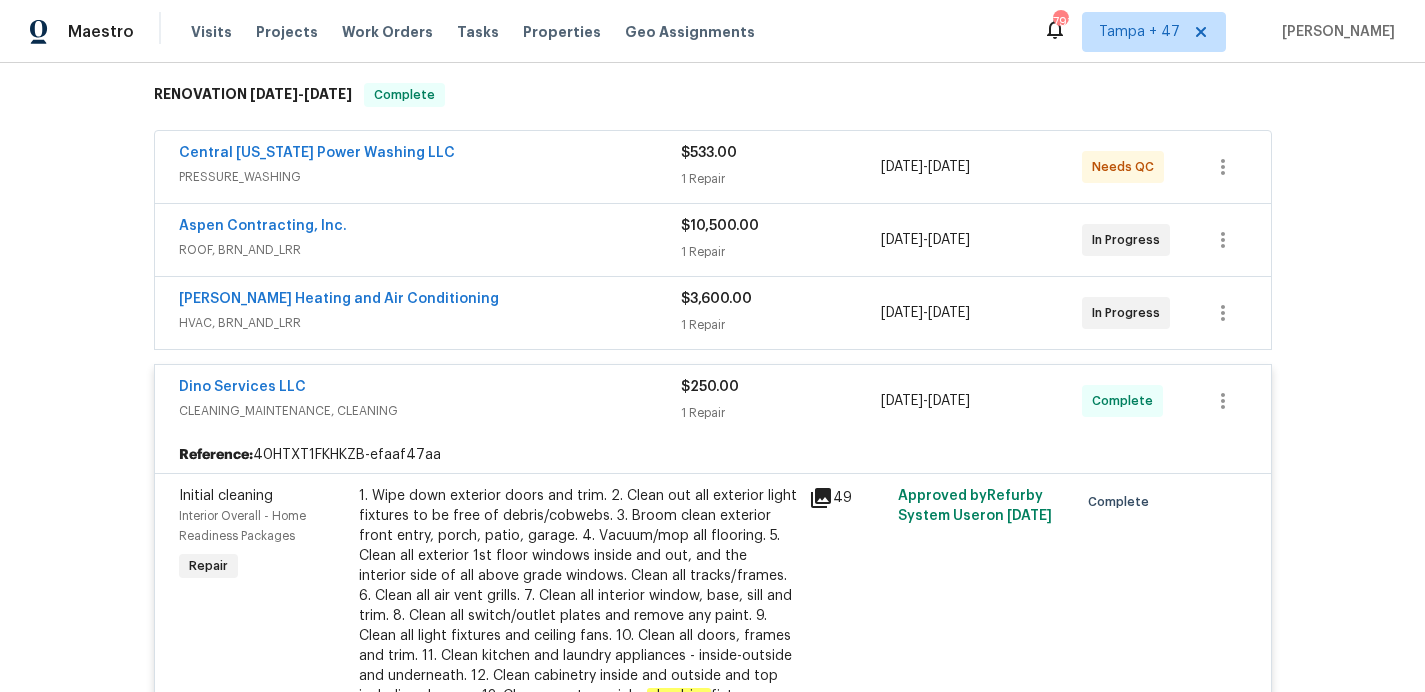 click on "[PERSON_NAME] Heating and Air Conditioning" at bounding box center (430, 301) 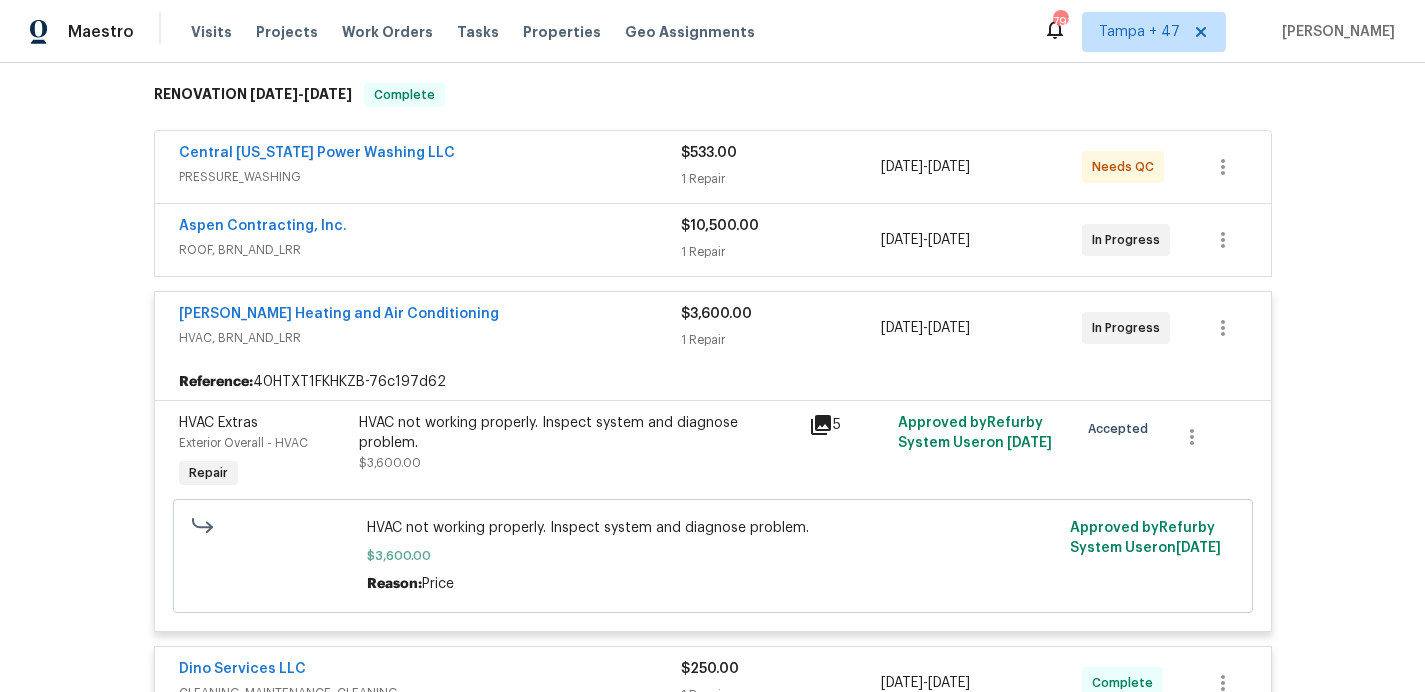 click on "ROOF, BRN_AND_LRR" at bounding box center (430, 250) 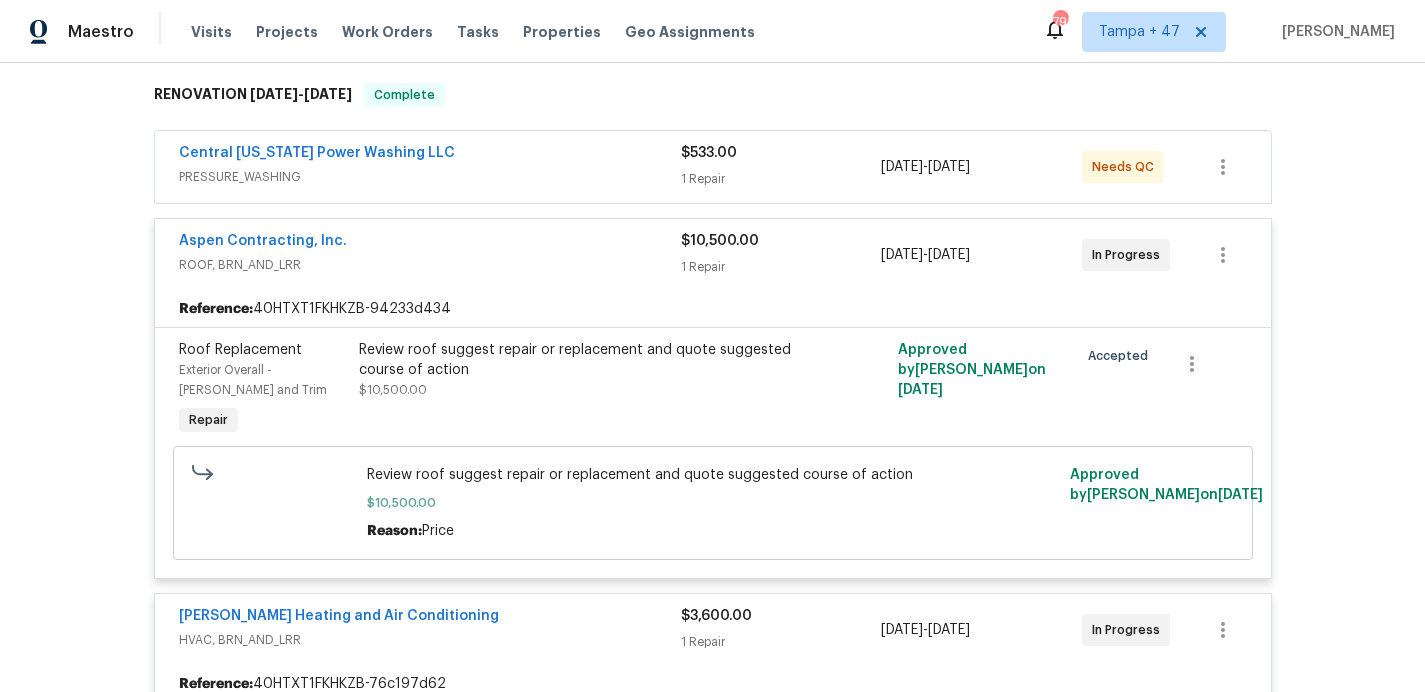 click on "PRESSURE_WASHING" at bounding box center (430, 177) 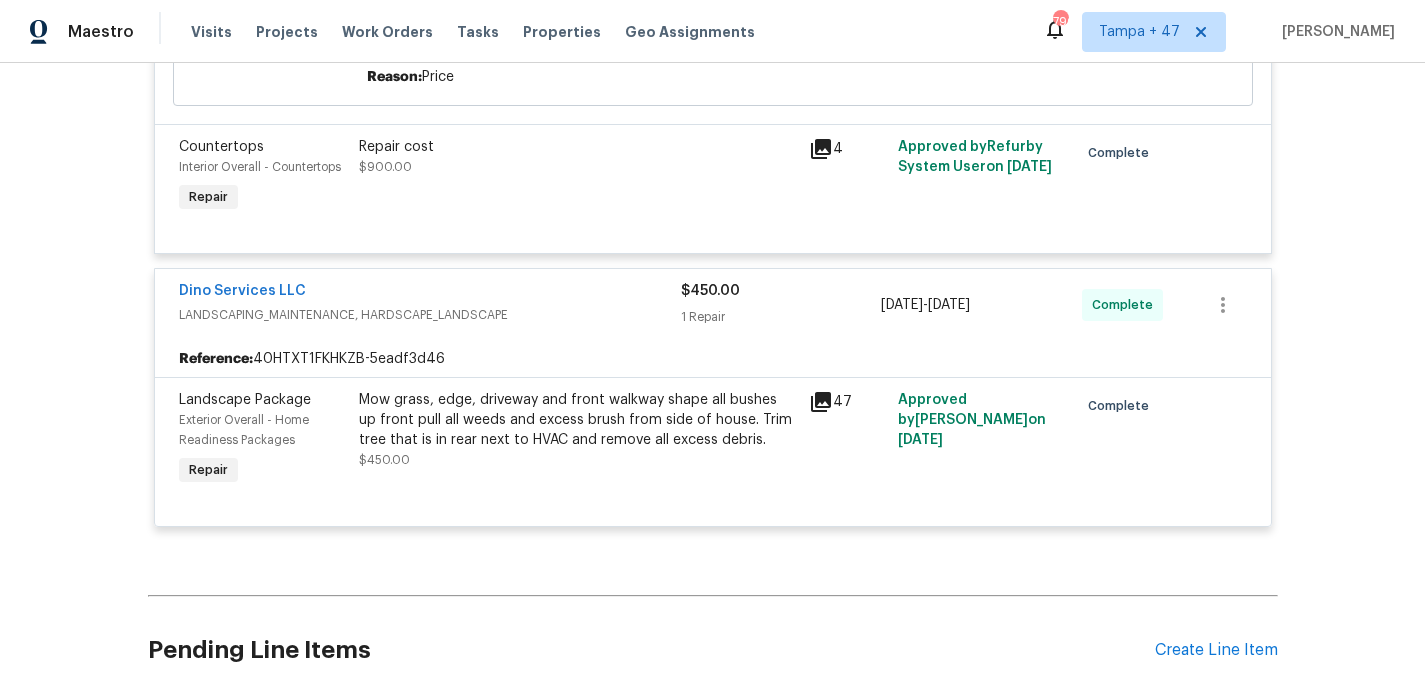 scroll, scrollTop: 8153, scrollLeft: 0, axis: vertical 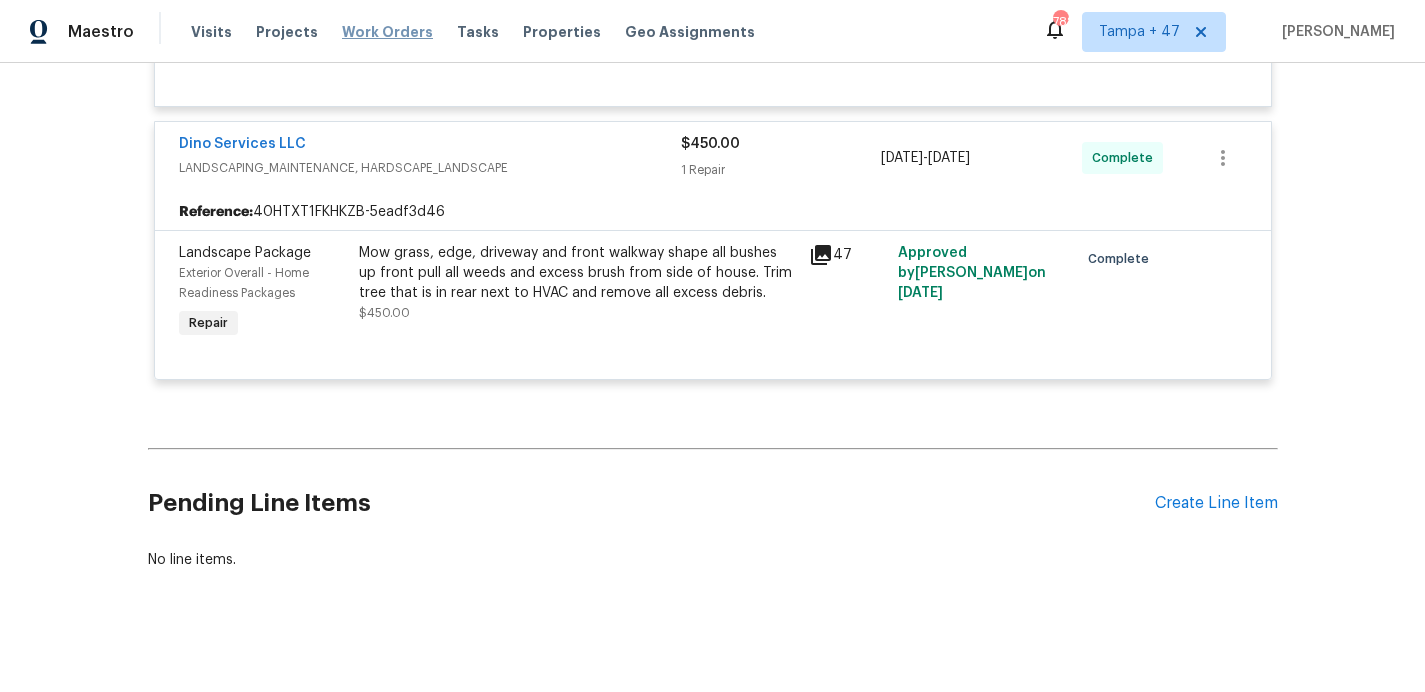 click on "Work Orders" at bounding box center [387, 32] 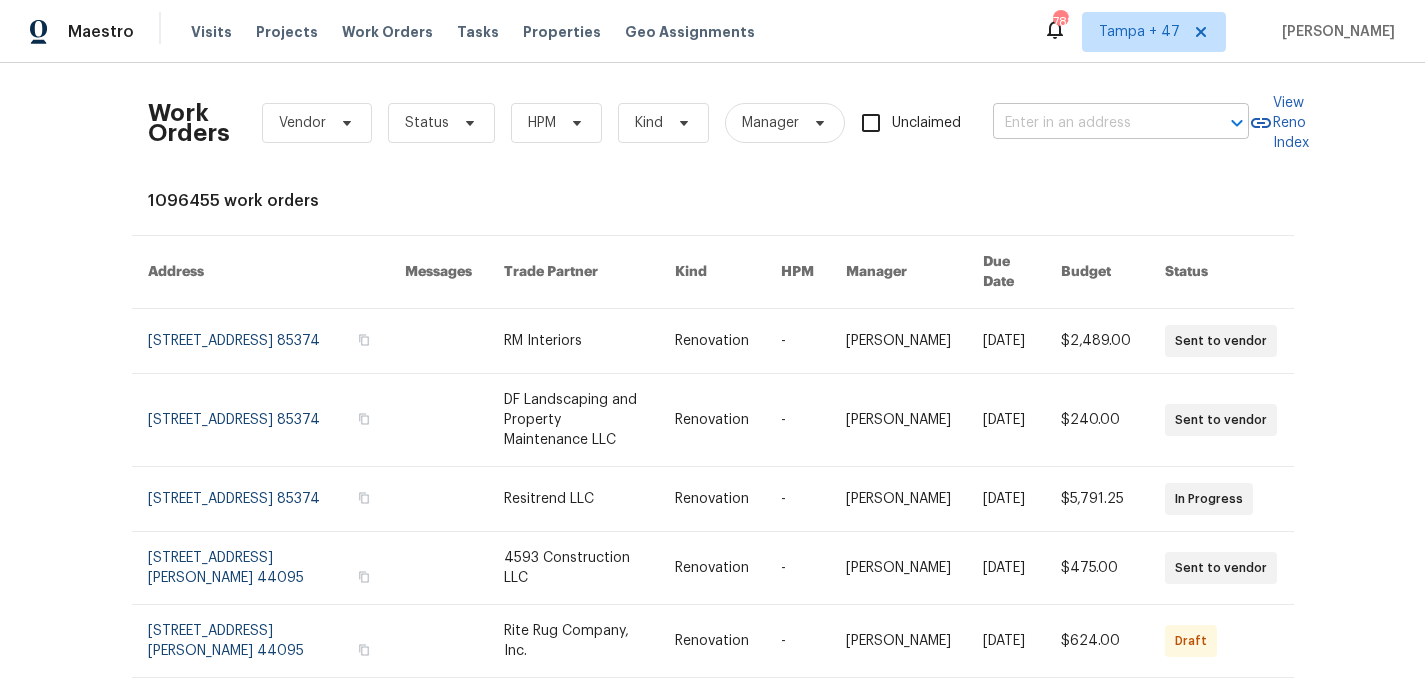 click at bounding box center [1093, 123] 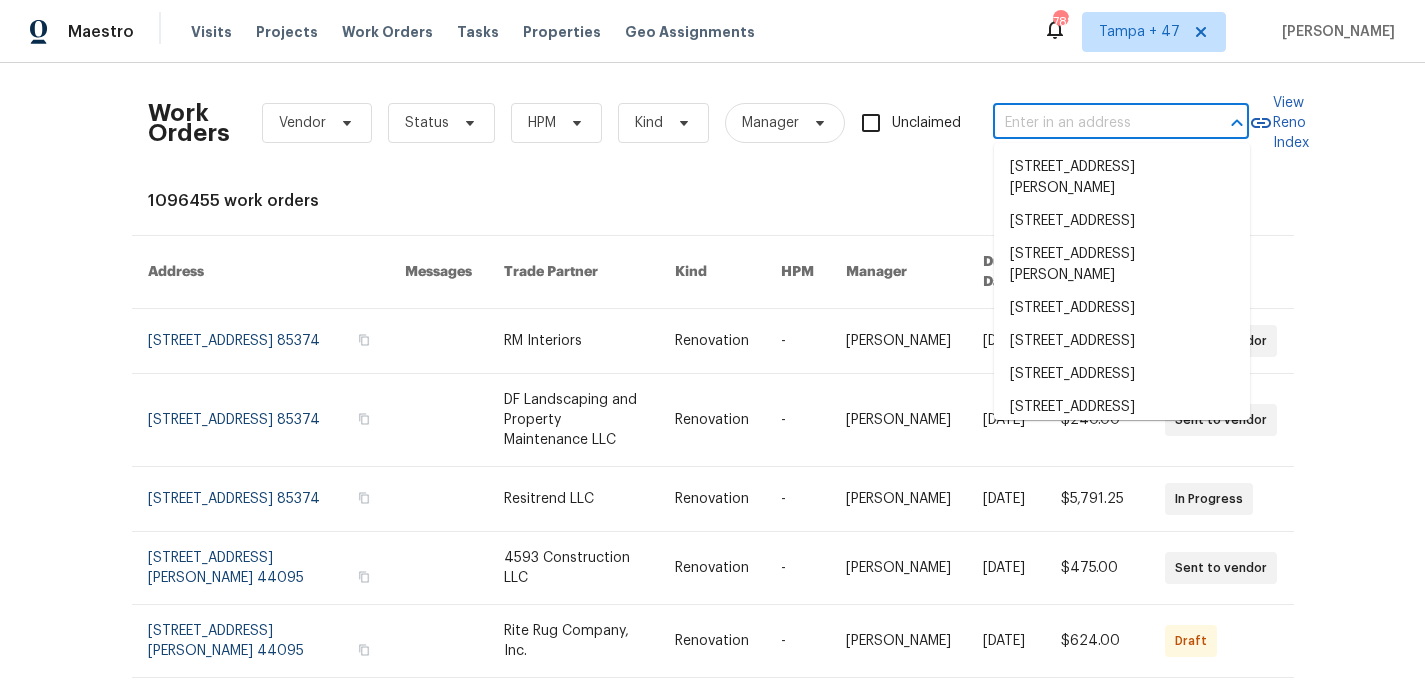 paste on "[STREET_ADDRESS][PERSON_NAME]" 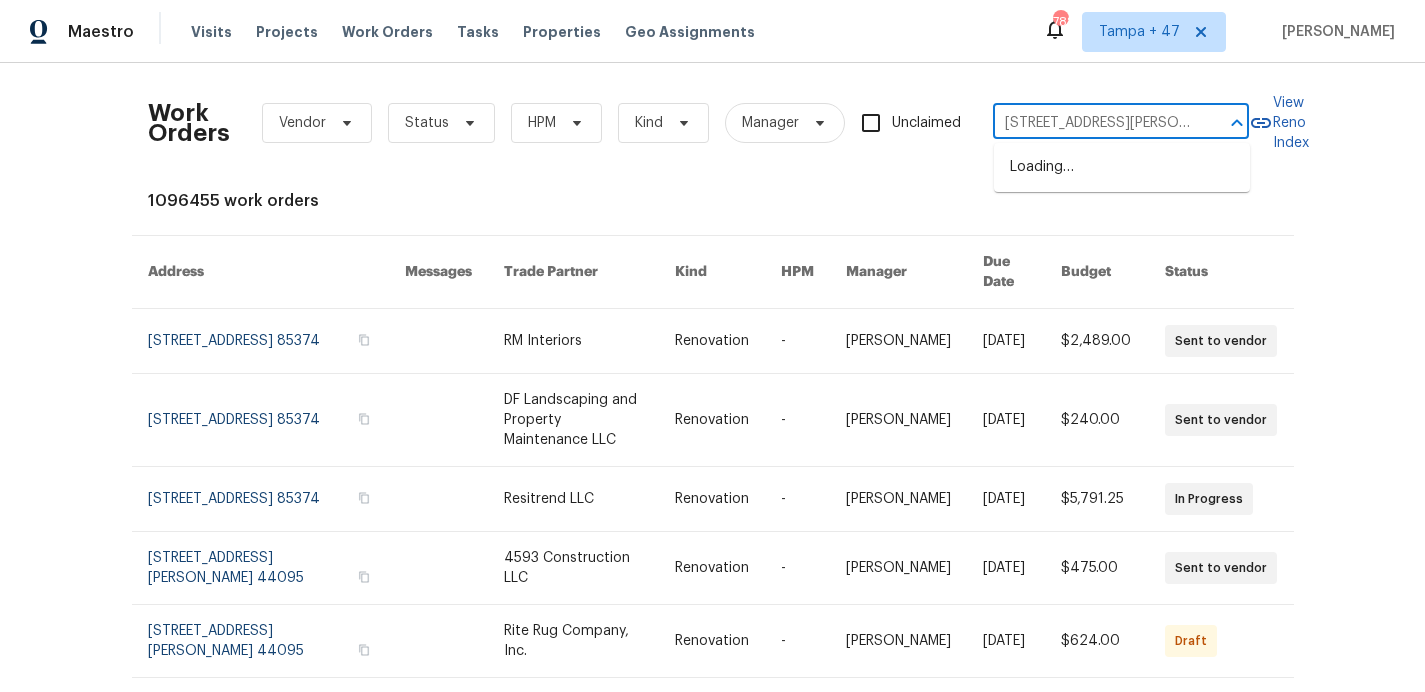 scroll, scrollTop: 0, scrollLeft: 48, axis: horizontal 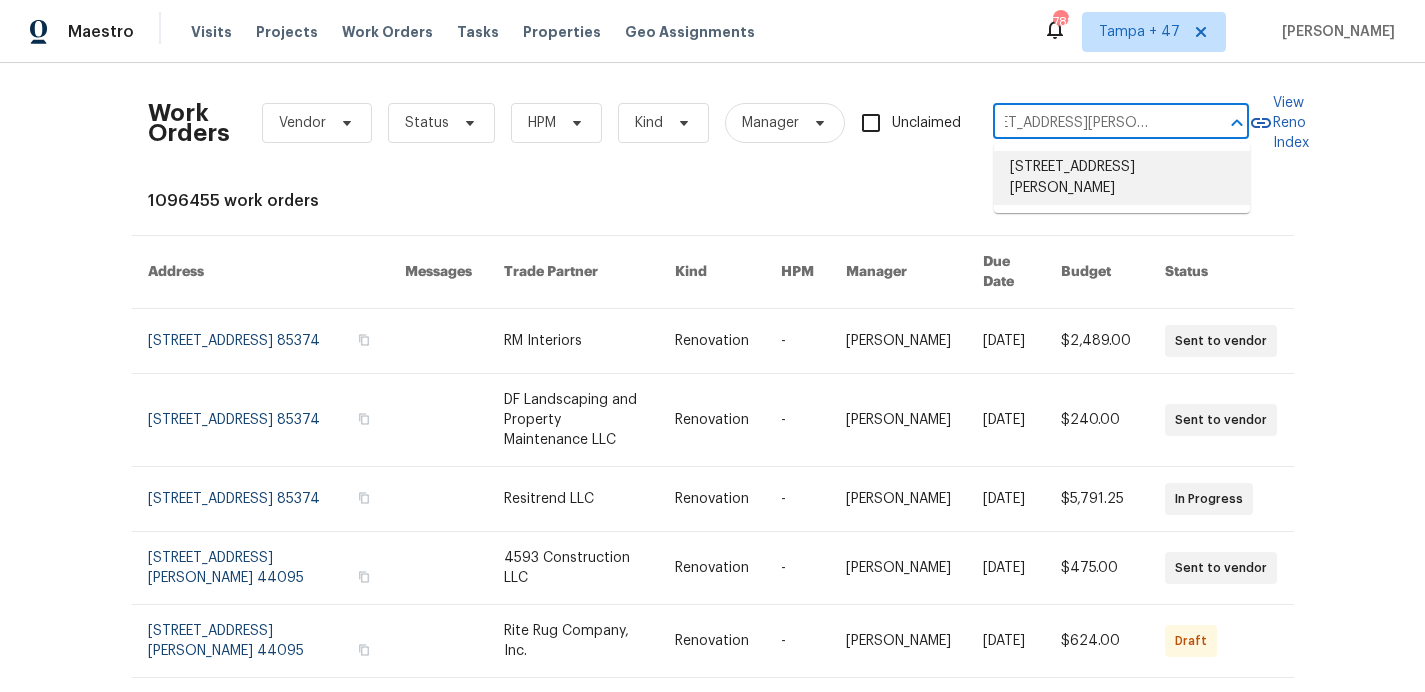 click on "[STREET_ADDRESS][PERSON_NAME]" at bounding box center [1122, 178] 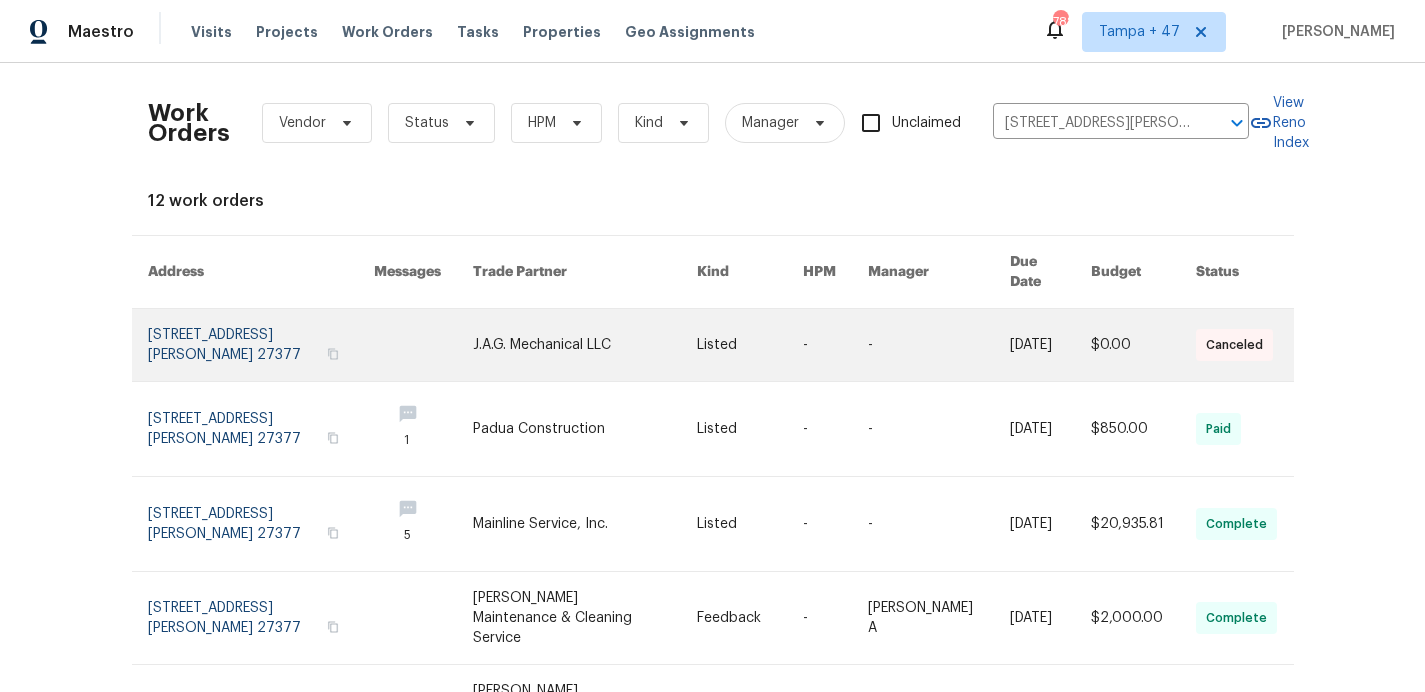 click at bounding box center [261, 345] 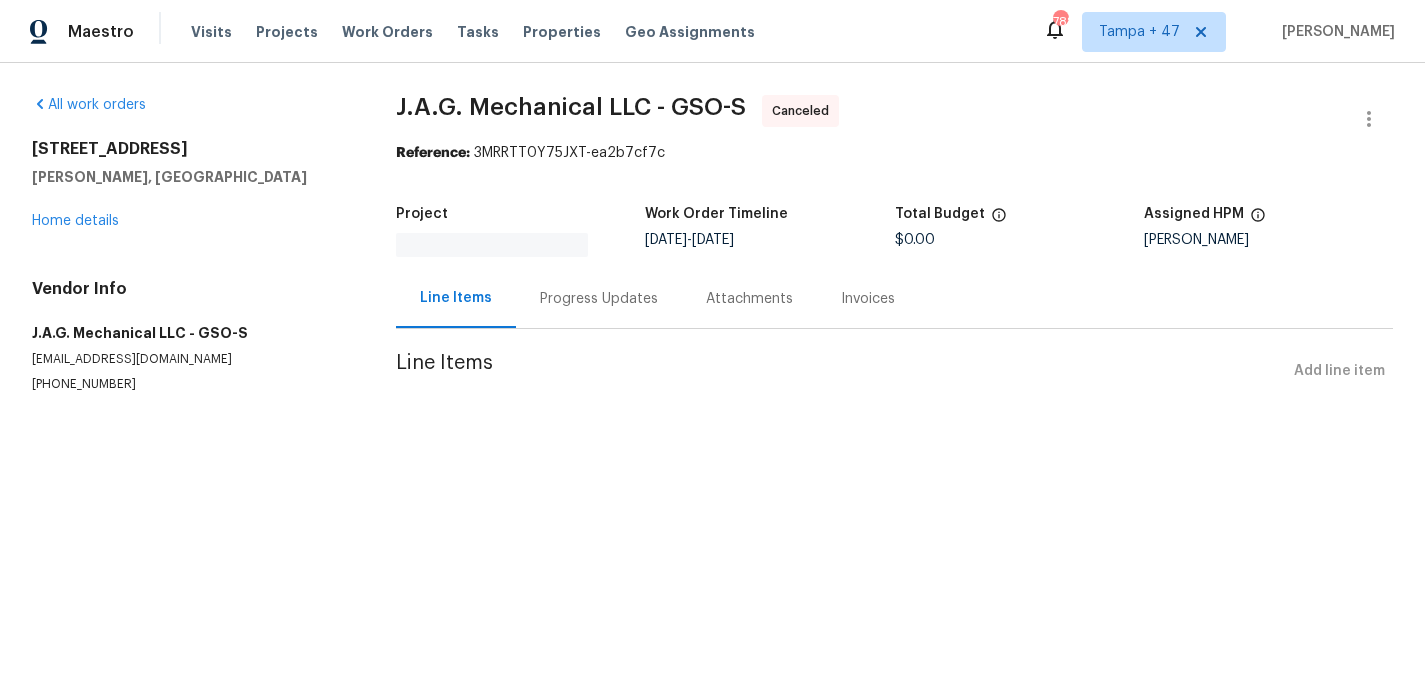 click on "[STREET_ADDRESS][PERSON_NAME] Home details" at bounding box center [190, 185] 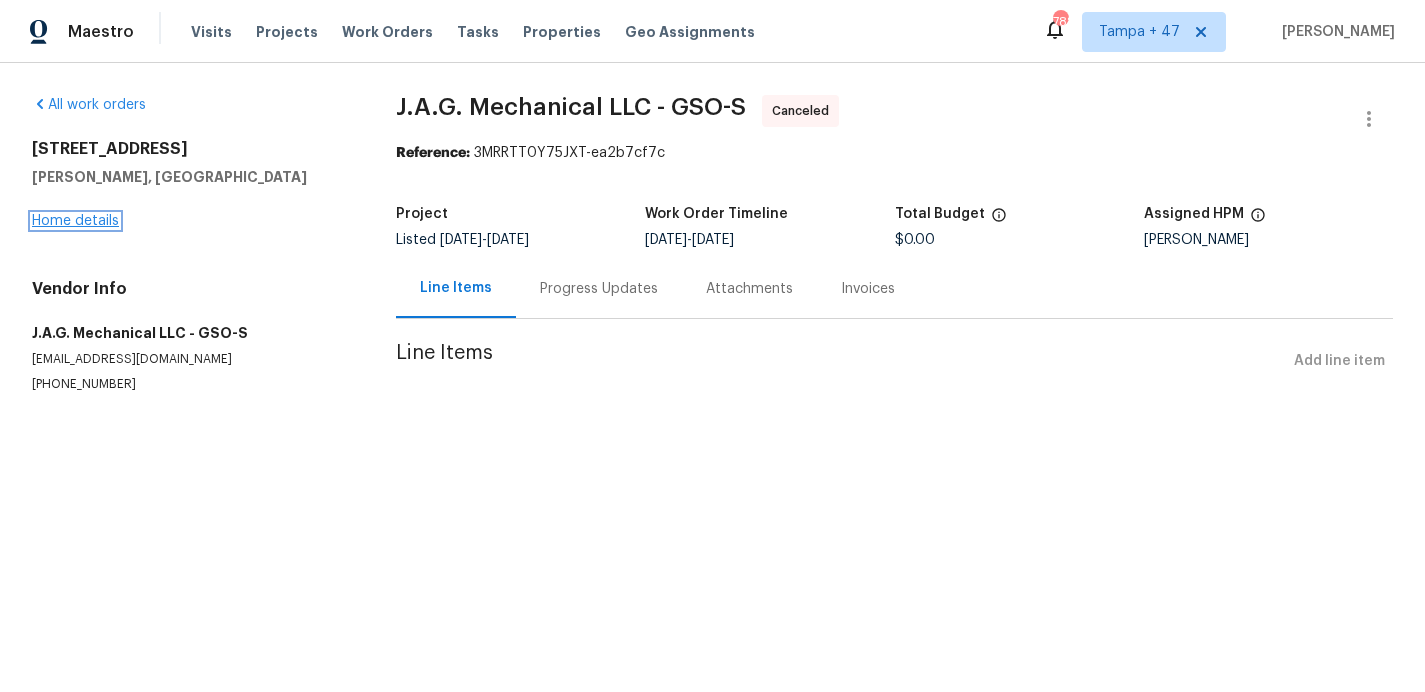 click on "Home details" at bounding box center (75, 221) 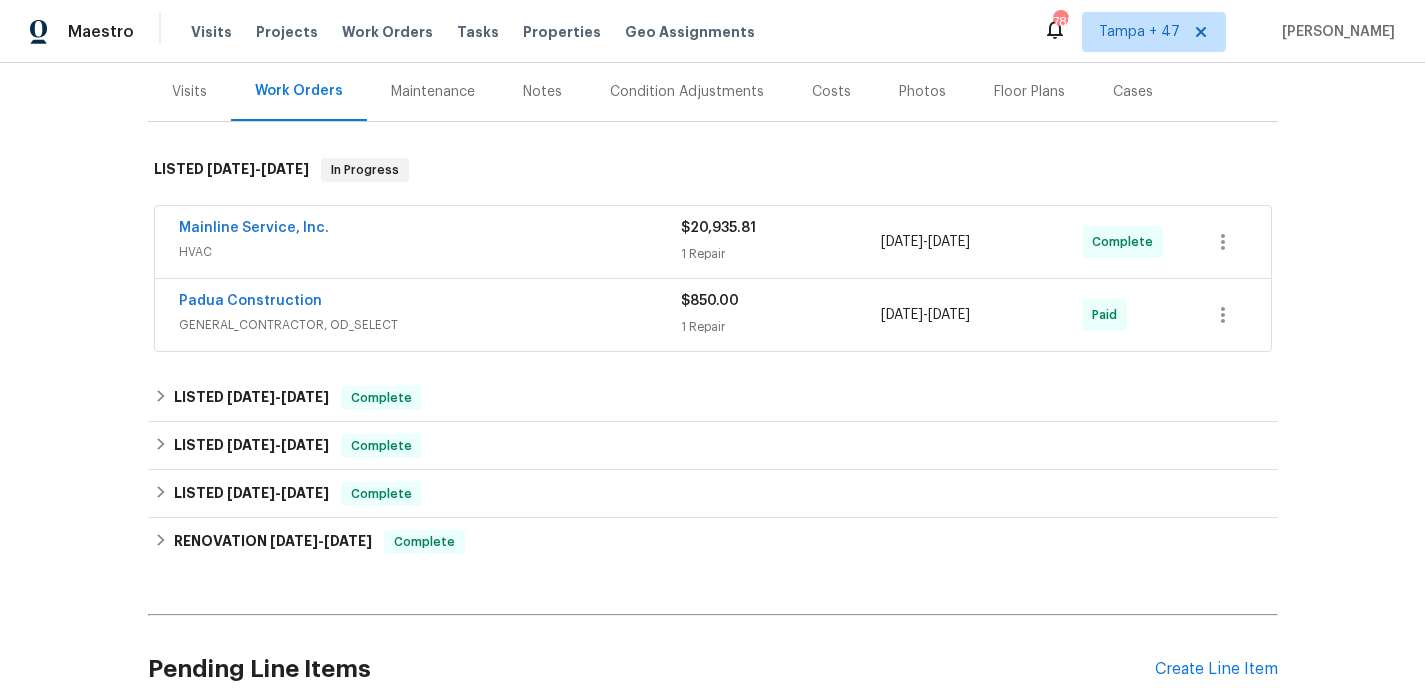 scroll, scrollTop: 245, scrollLeft: 0, axis: vertical 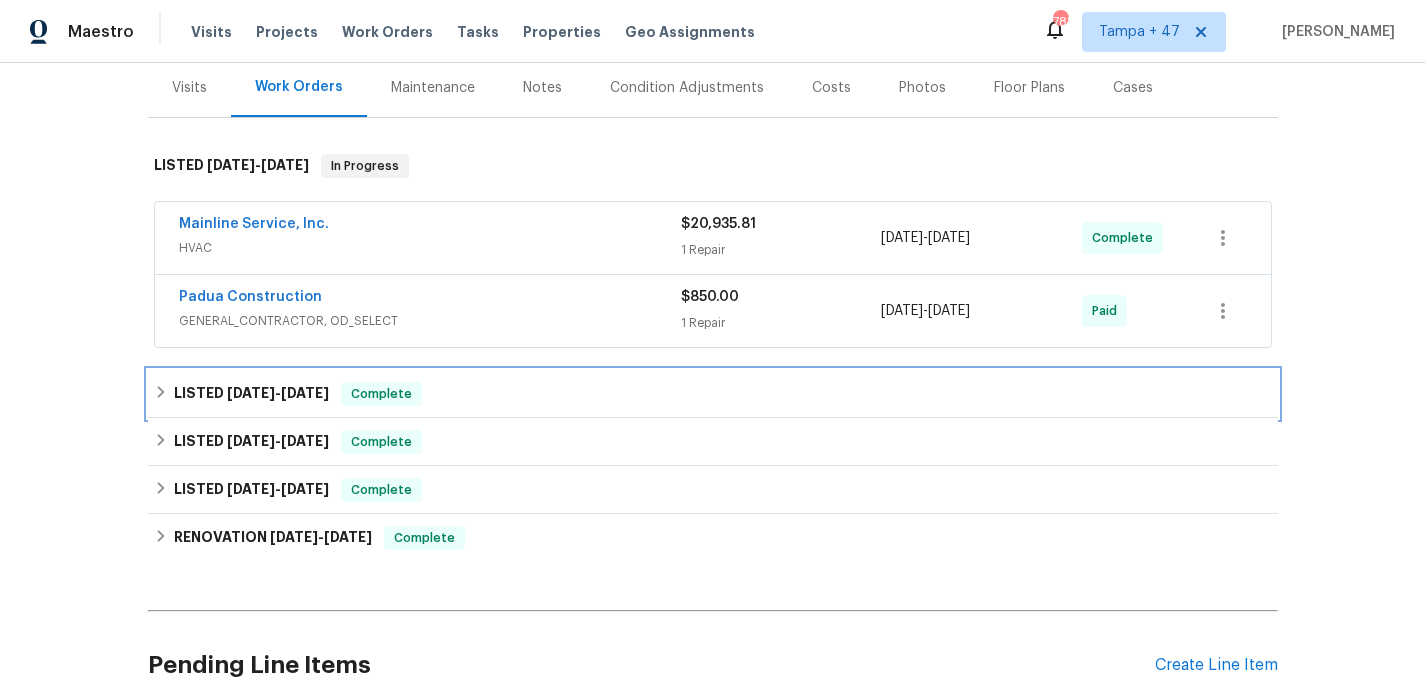 click on "LISTED   [DATE]  -  [DATE] Complete" at bounding box center [713, 394] 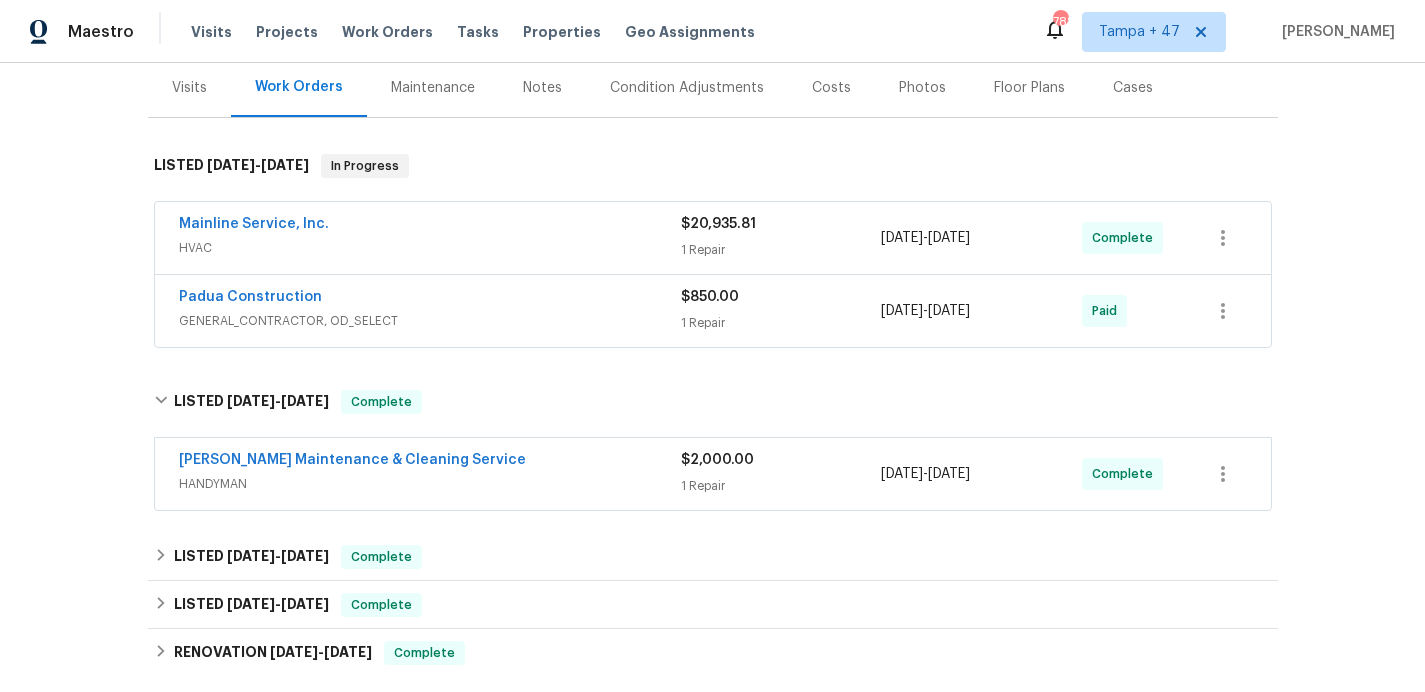 click on "GENERAL_CONTRACTOR, OD_SELECT" at bounding box center [430, 321] 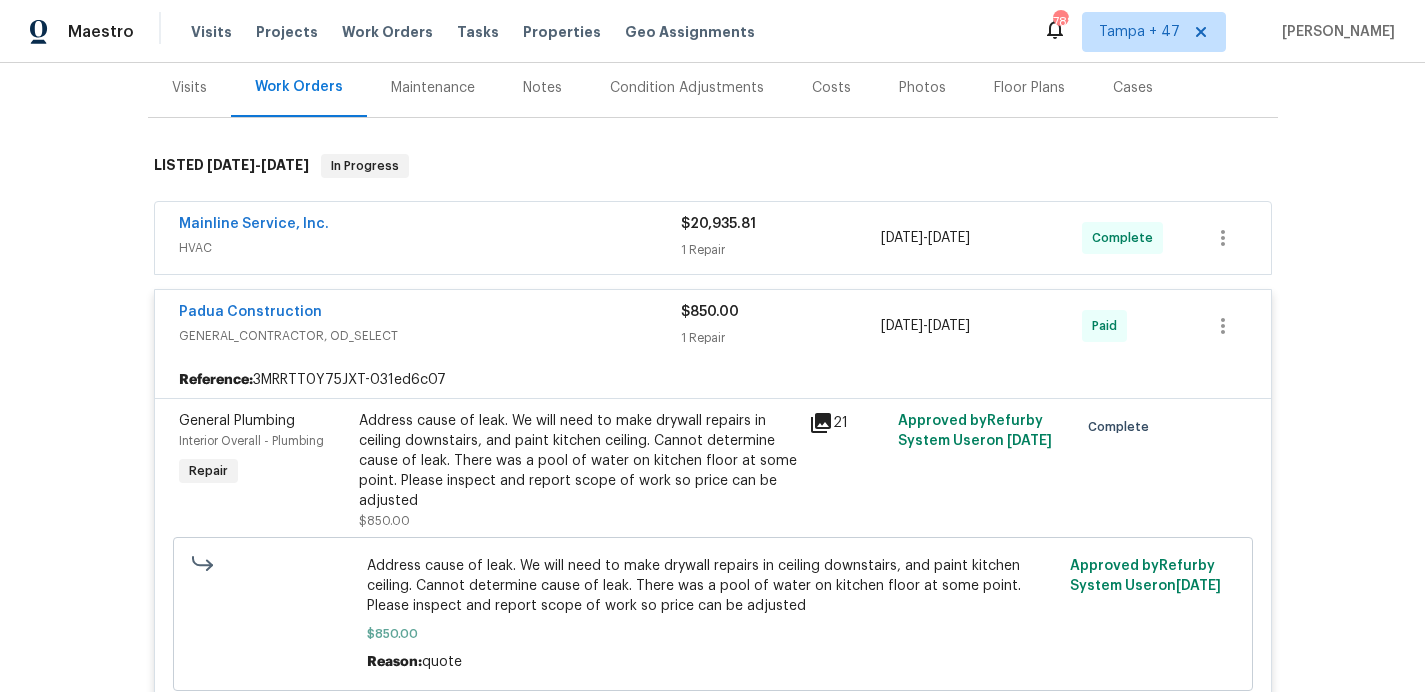 click on "HVAC" at bounding box center (430, 248) 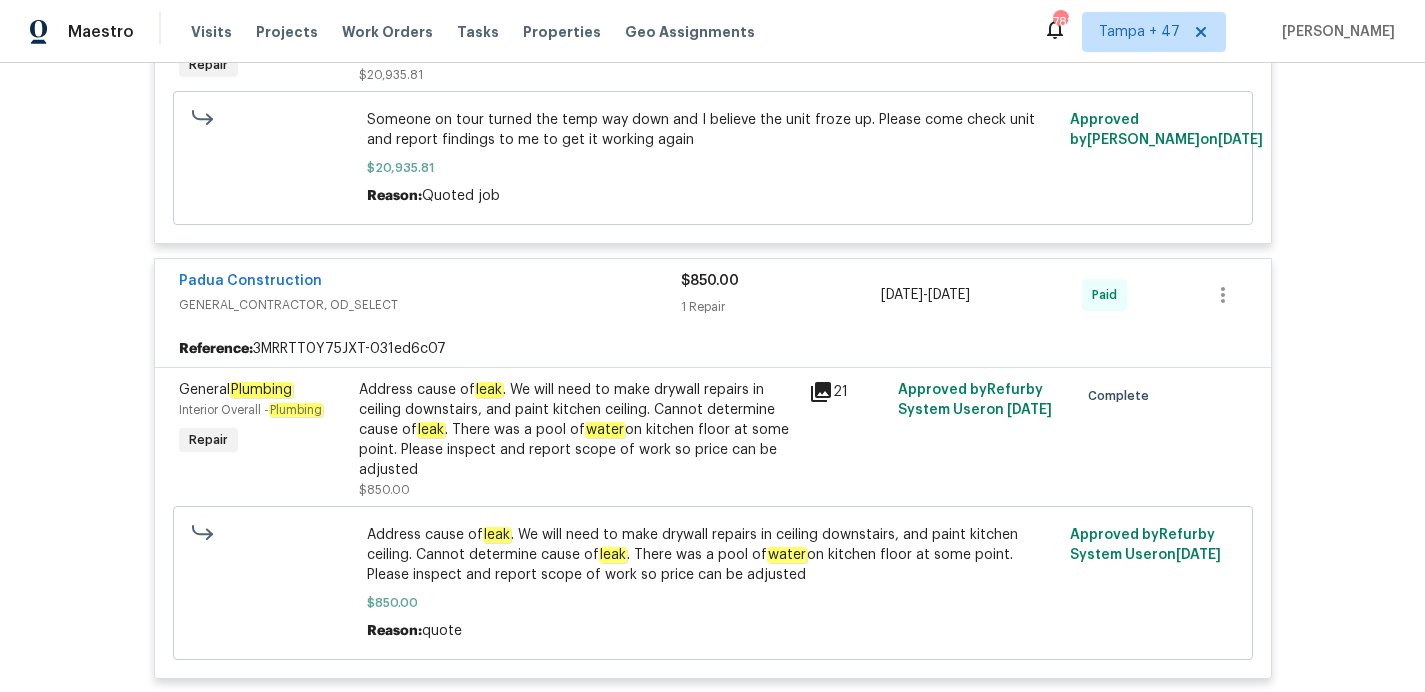 scroll, scrollTop: 581, scrollLeft: 0, axis: vertical 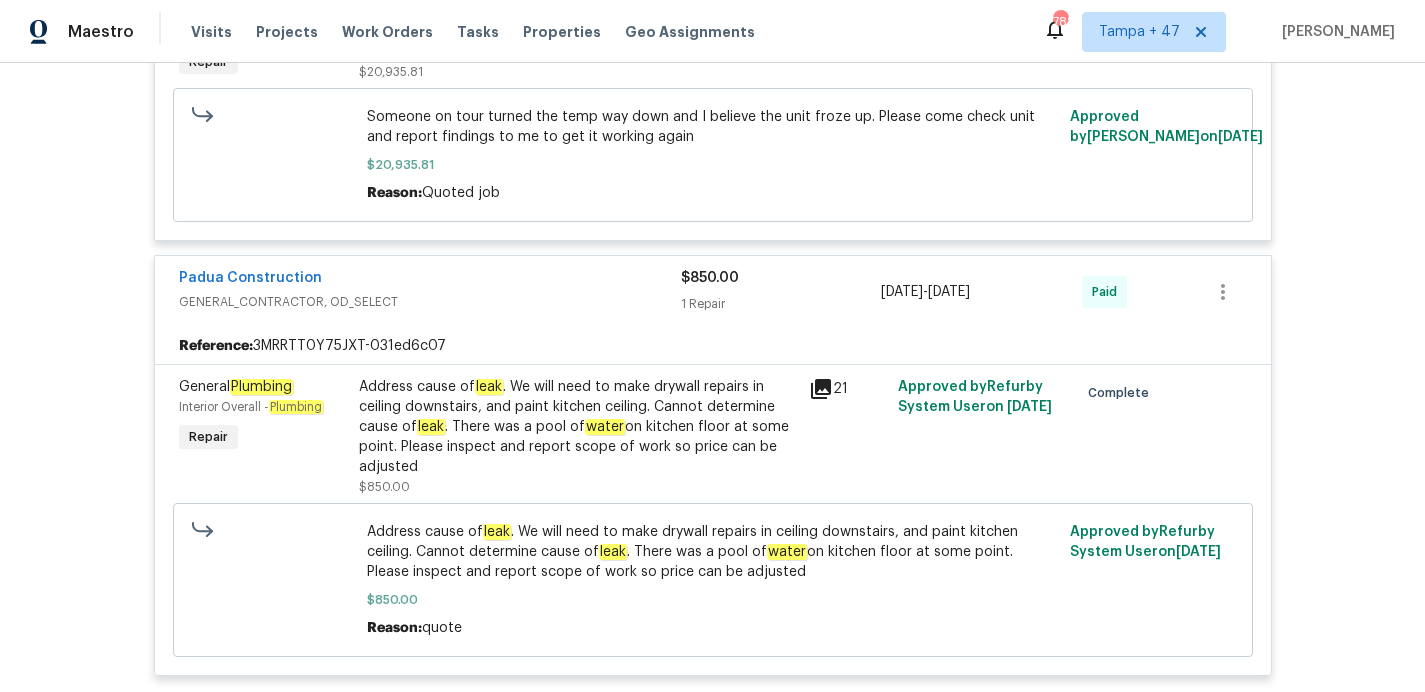 click on "Back to all projects [STREET_ADDRESS][PERSON_NAME] 4 Beds | 3 Baths | Total: 2140 ft² | Above Grade: 1357 ft² | Basement Finished: 783 ft² | 2003 Not seen [DATE] Mark Seen Actions Last Visit Date [DATE]  by  [PERSON_NAME]   Project Listed   [DATE]  -  [DATE] In Progress Visits Work Orders Maintenance Notes Condition Adjustments Costs Photos Floor Plans Cases LISTED   [DATE]  -  [DATE] In Progress Mainline Service, Inc. HVAC $20,935.81 1 Repair [DATE]  -  [DATE] Complete Reference:  3MRRTT0Y75JXT-40a922690 HVAC Extras Interior Overall - HVAC Repair Someone on tour turned the temp way down and I believe the unit froze up.  Please come check unit and report findings to me to get it working again $20,935.81   6 Approved by  [PERSON_NAME]  on   [DATE] Complete Someone on tour turned the temp way down and I believe the unit froze up.  Please come check unit and report findings to me to get it working again $20,935.81 Reason:  Quoted job Approved by  [PERSON_NAME]  on  [DATE] $850.00  -" at bounding box center [712, 377] 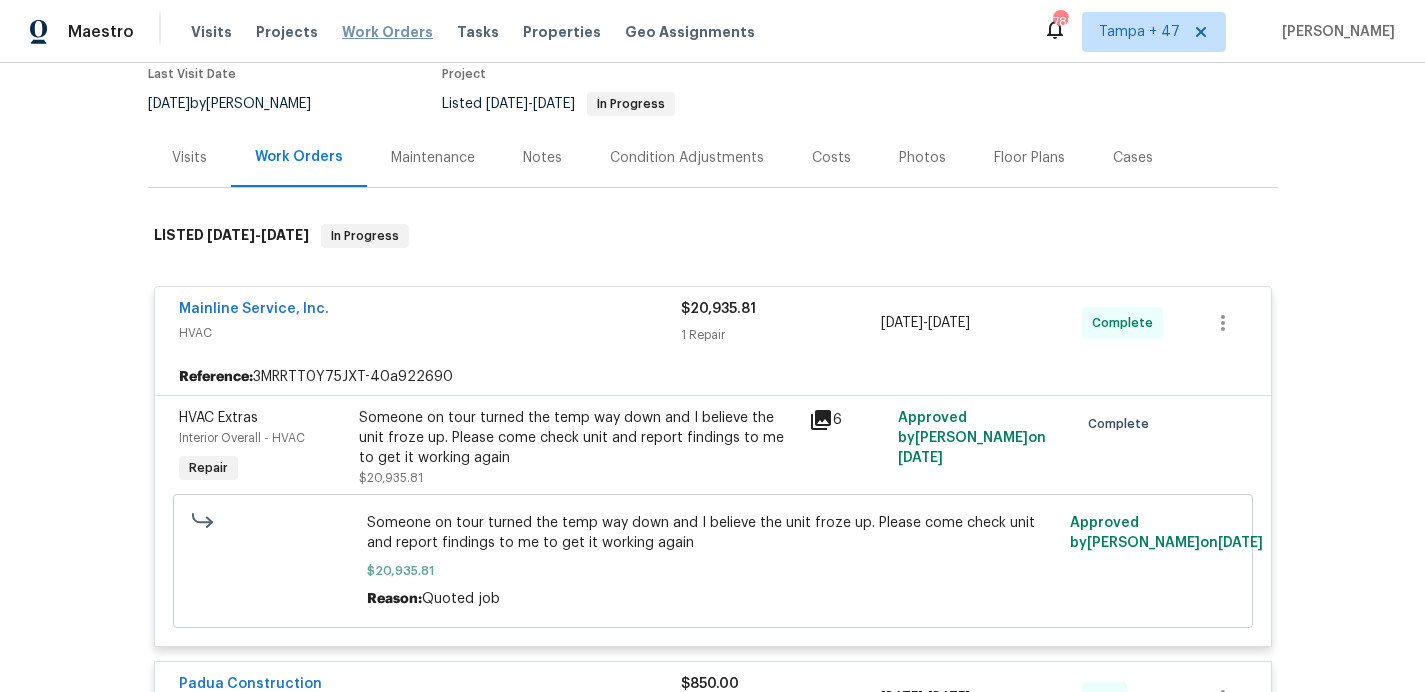 click on "Work Orders" at bounding box center [387, 32] 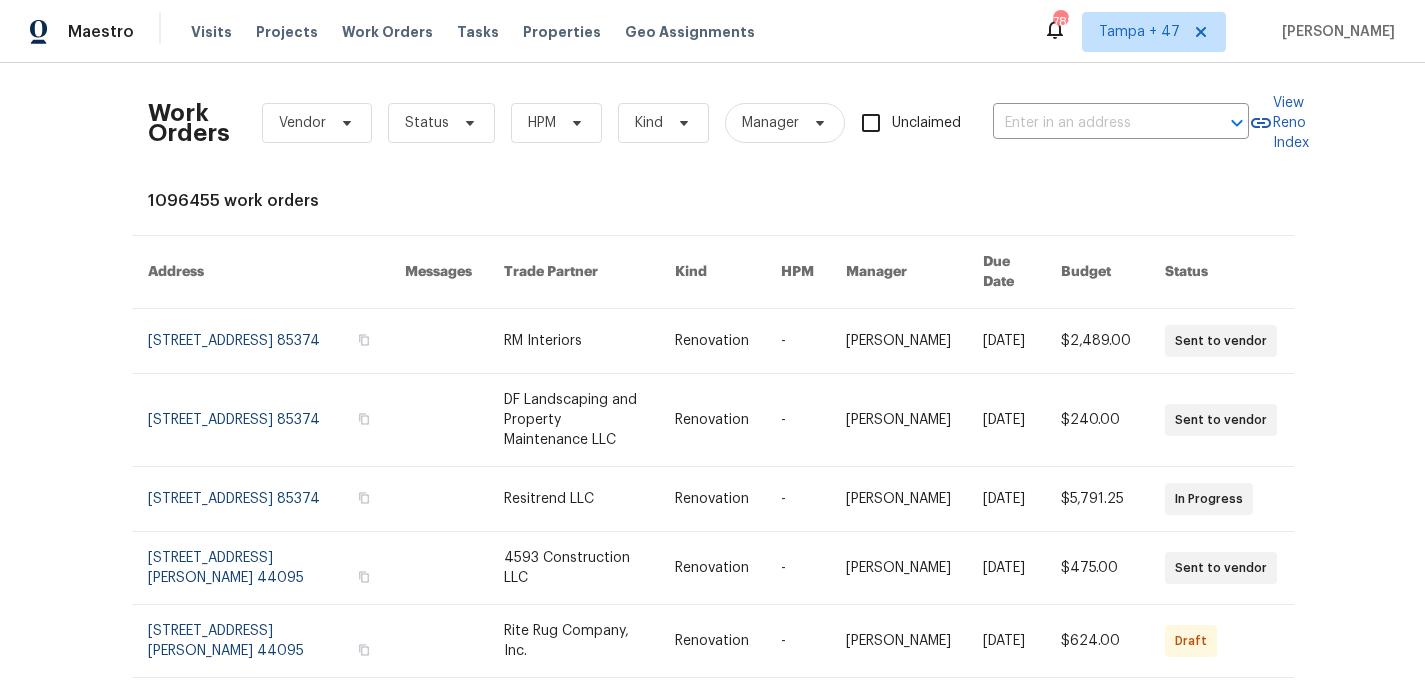 click on "Work Orders Vendor Status HPM Kind Manager Unclaimed ​" at bounding box center [698, 123] 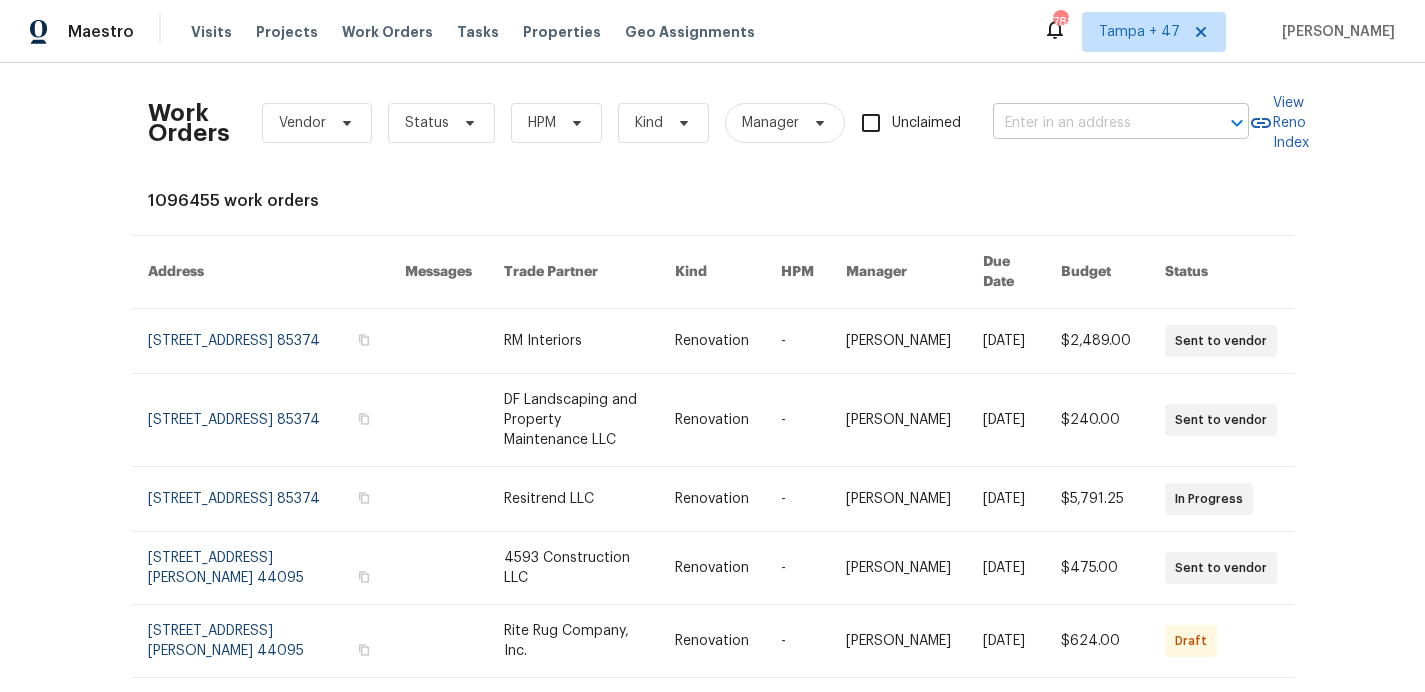click at bounding box center (1093, 123) 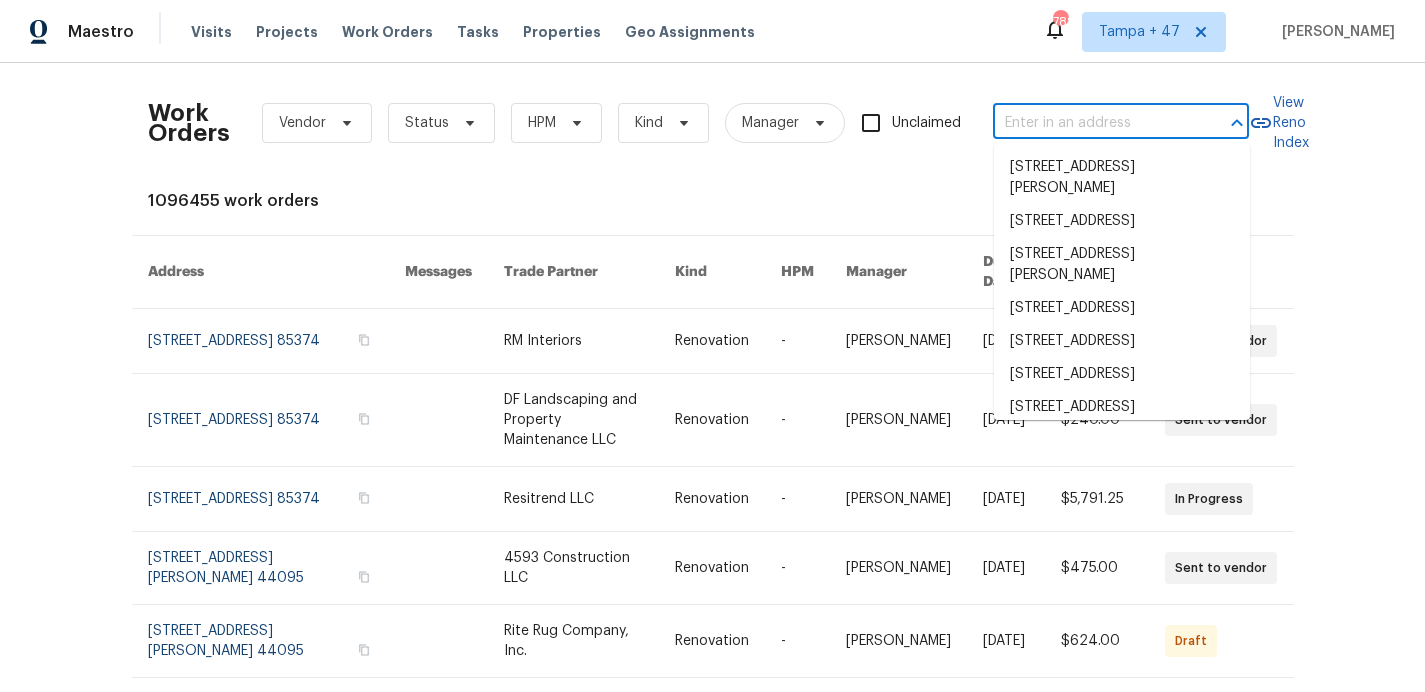 paste on "[STREET_ADDRESS]" 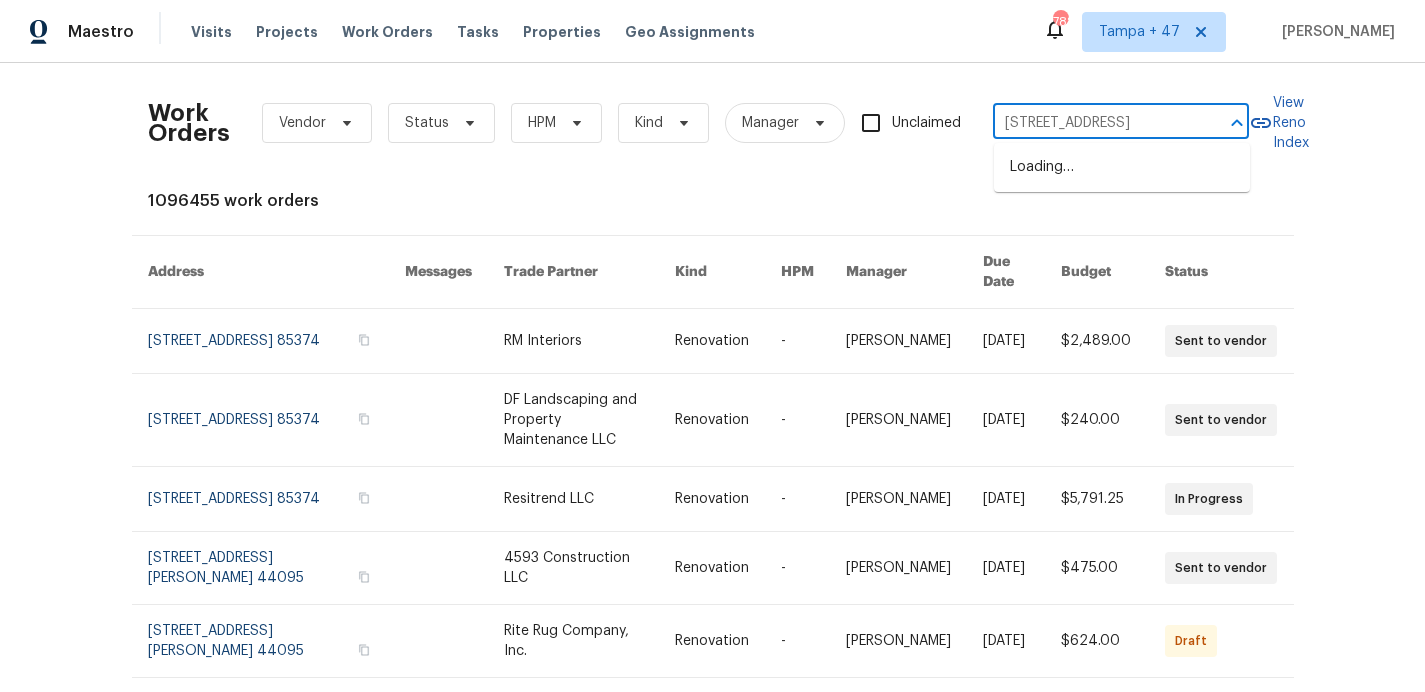 scroll, scrollTop: 0, scrollLeft: 121, axis: horizontal 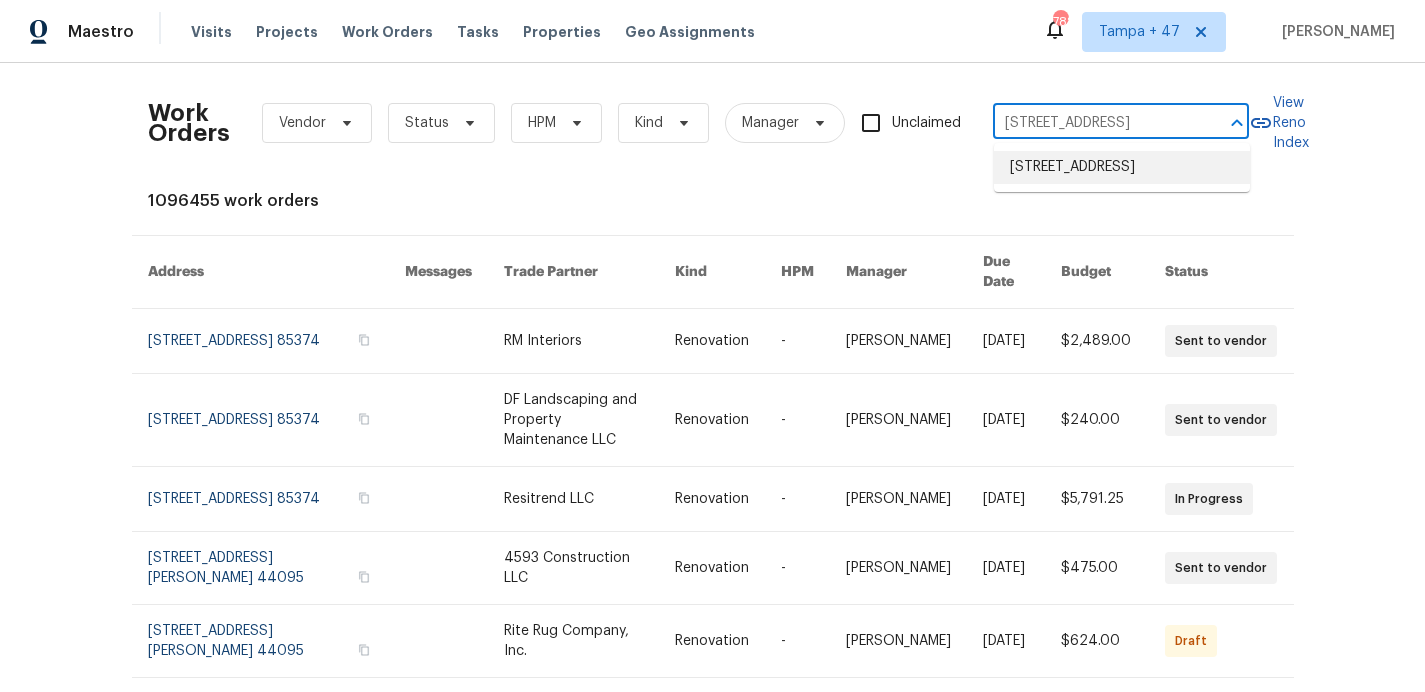 click on "[STREET_ADDRESS]" at bounding box center (1122, 167) 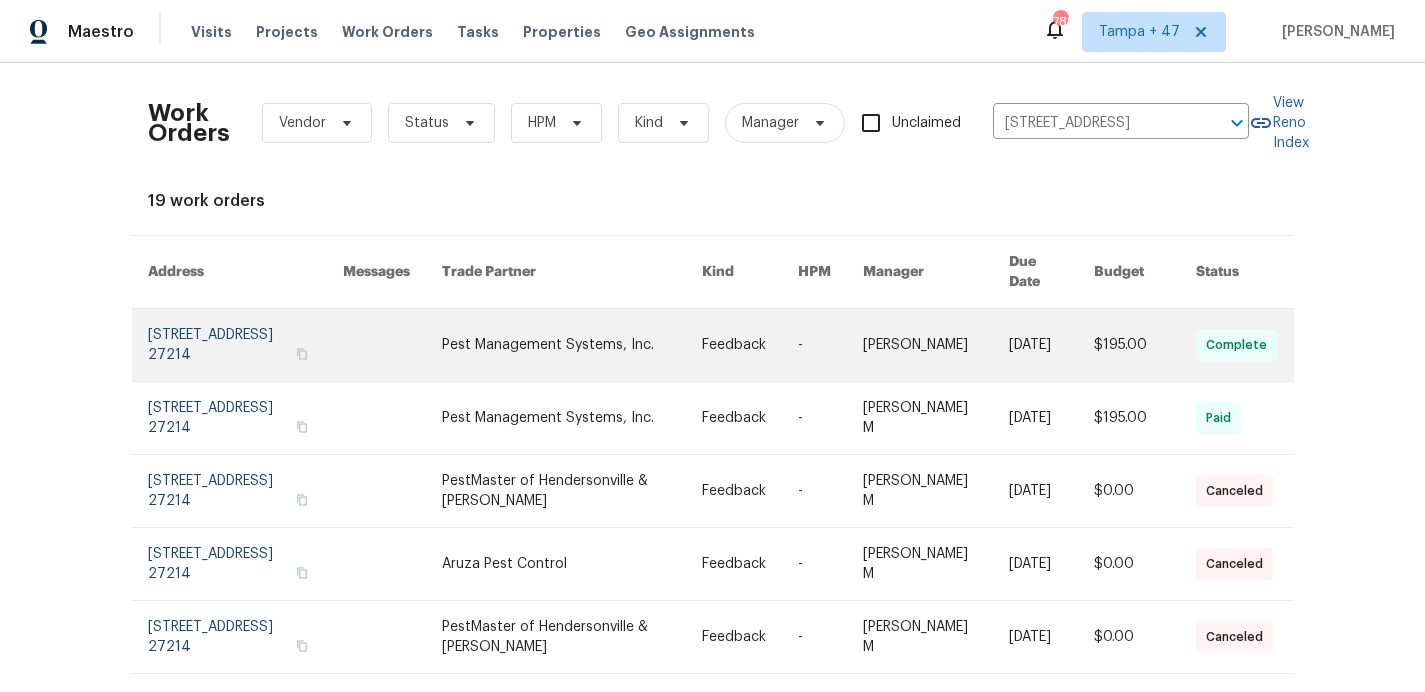 click at bounding box center (245, 345) 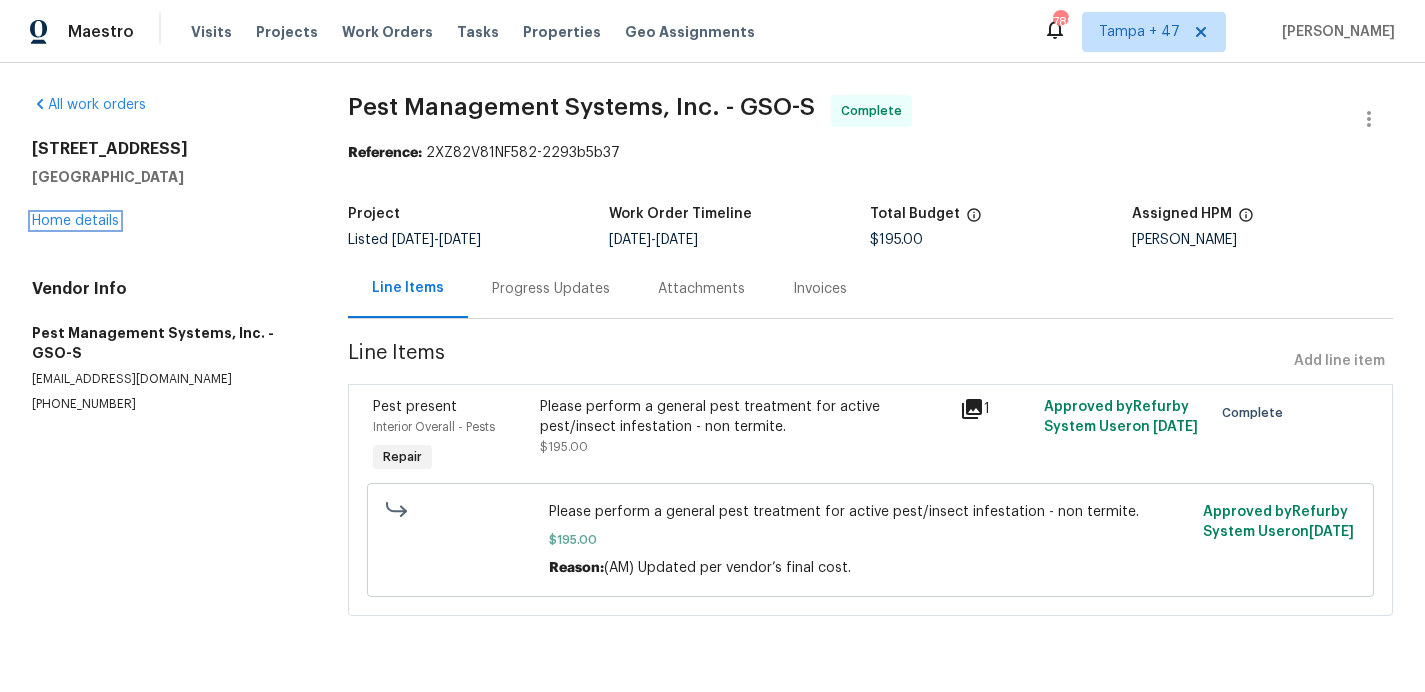 click on "Home details" at bounding box center [75, 221] 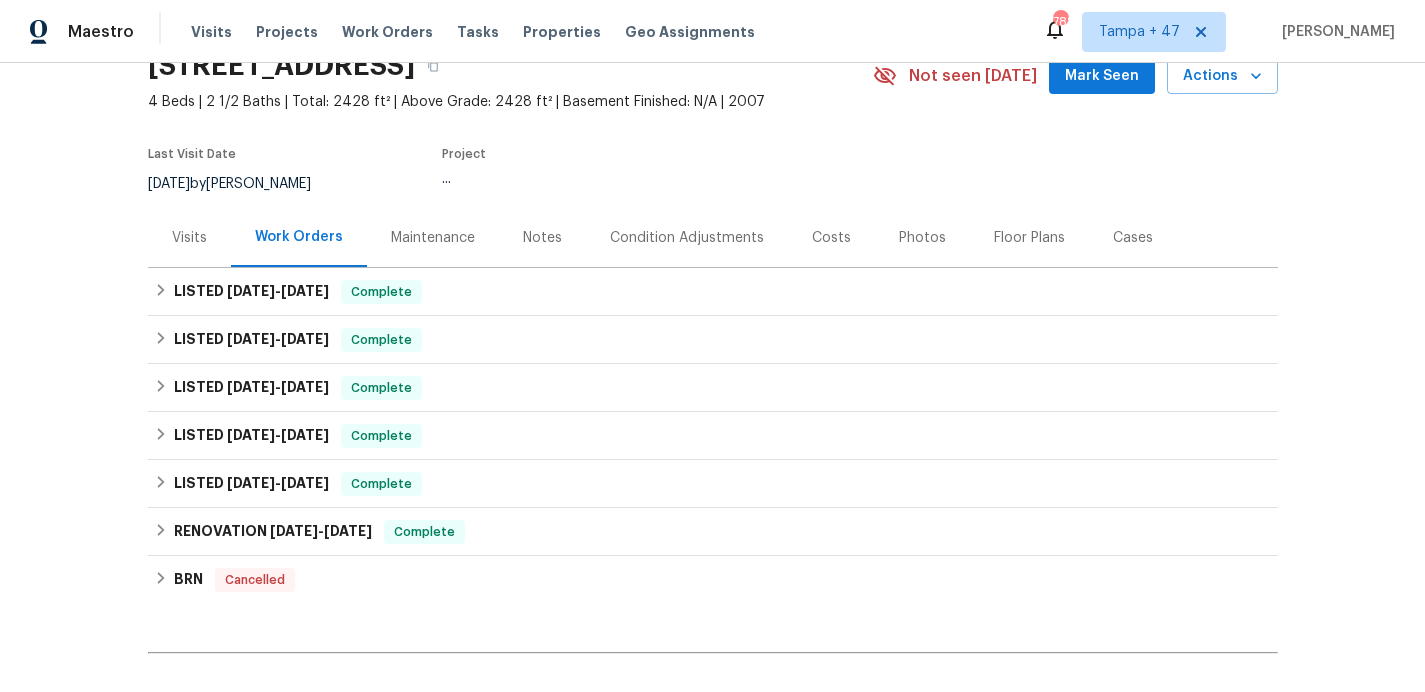 scroll, scrollTop: 100, scrollLeft: 0, axis: vertical 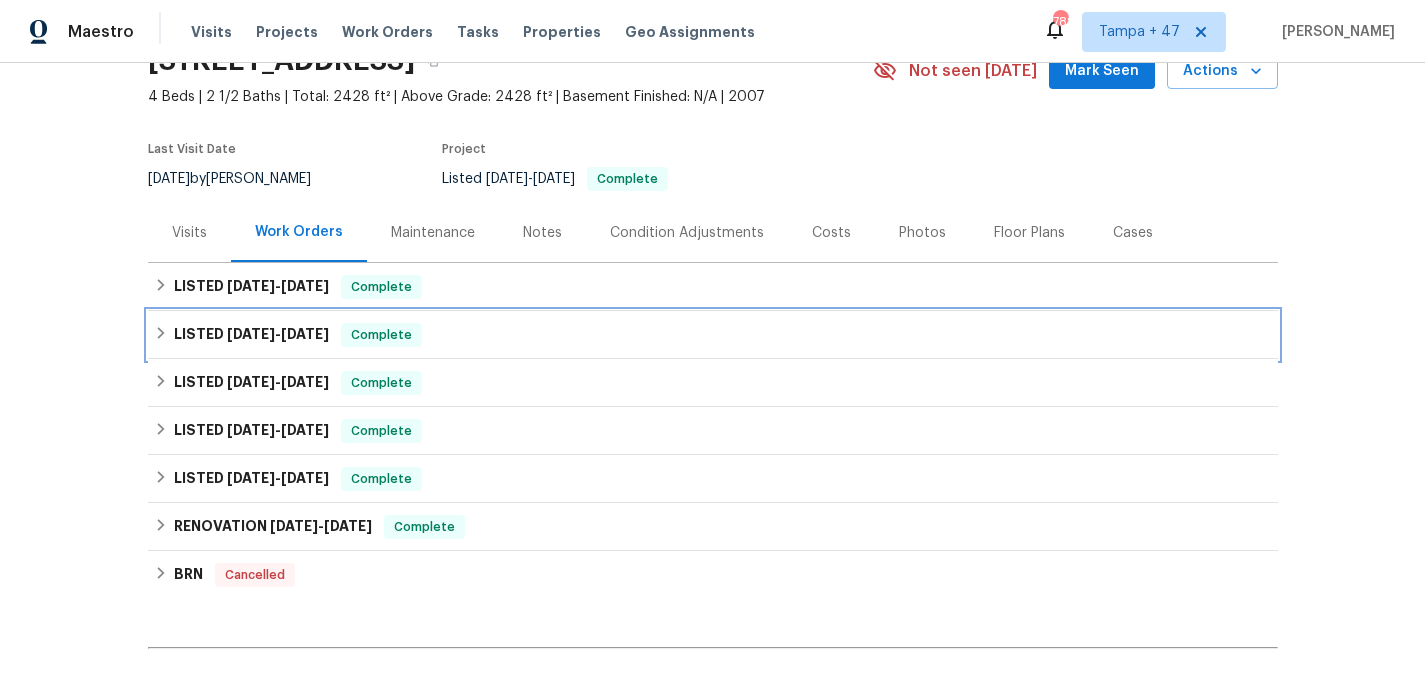 click on "LISTED   [DATE]  -  [DATE] Complete" at bounding box center [713, 335] 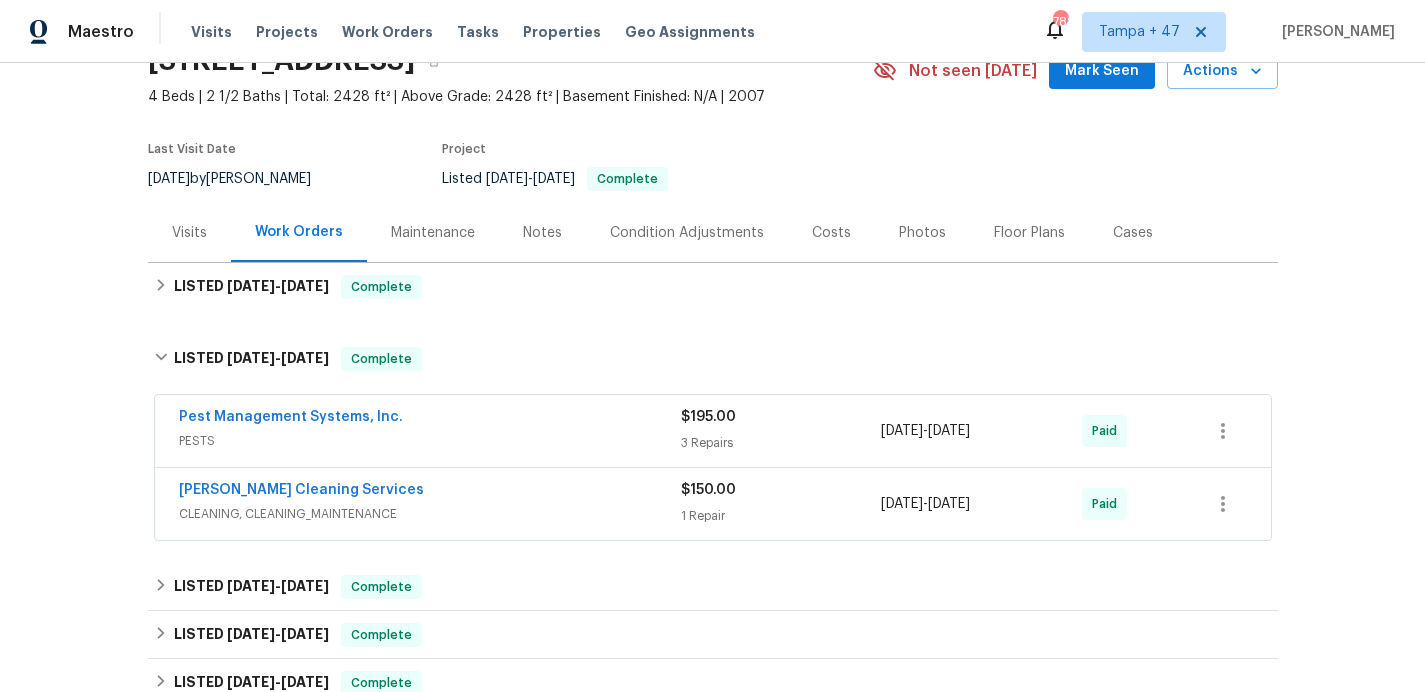 click on "[PERSON_NAME] Cleaning Services" at bounding box center [430, 492] 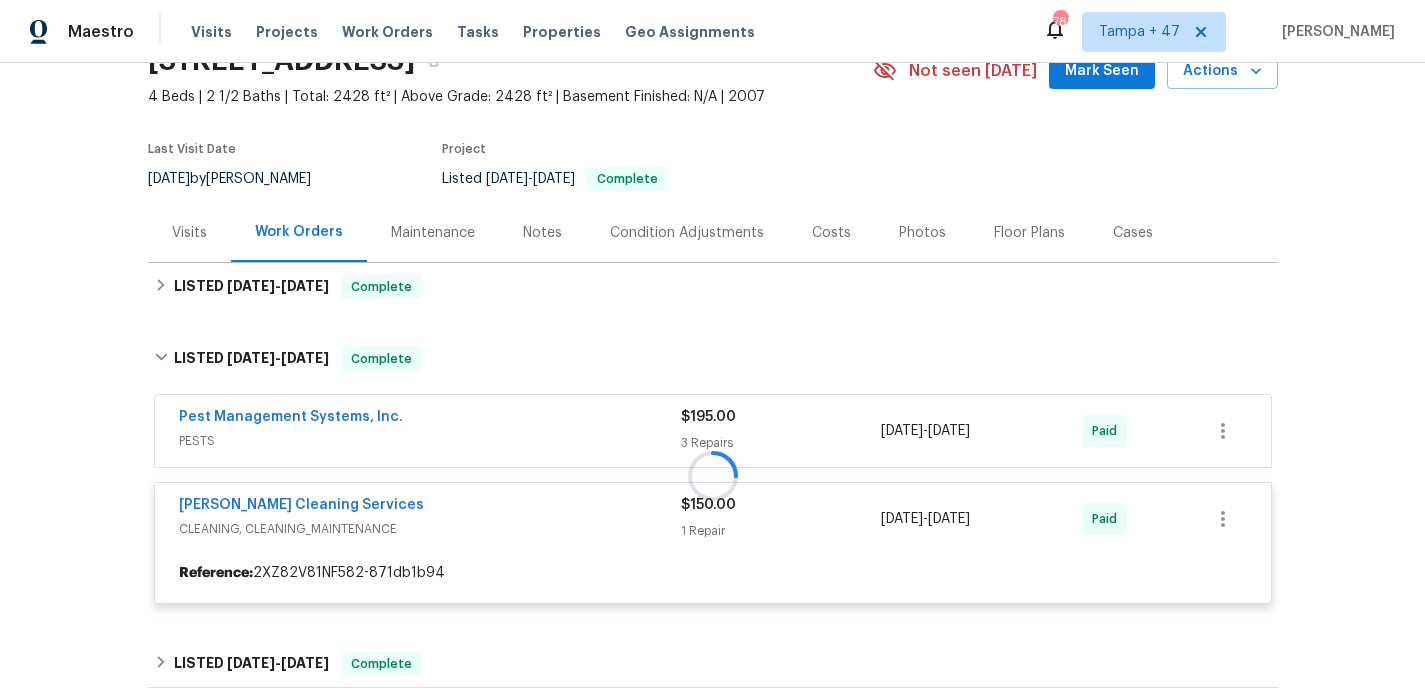 click at bounding box center [713, 475] 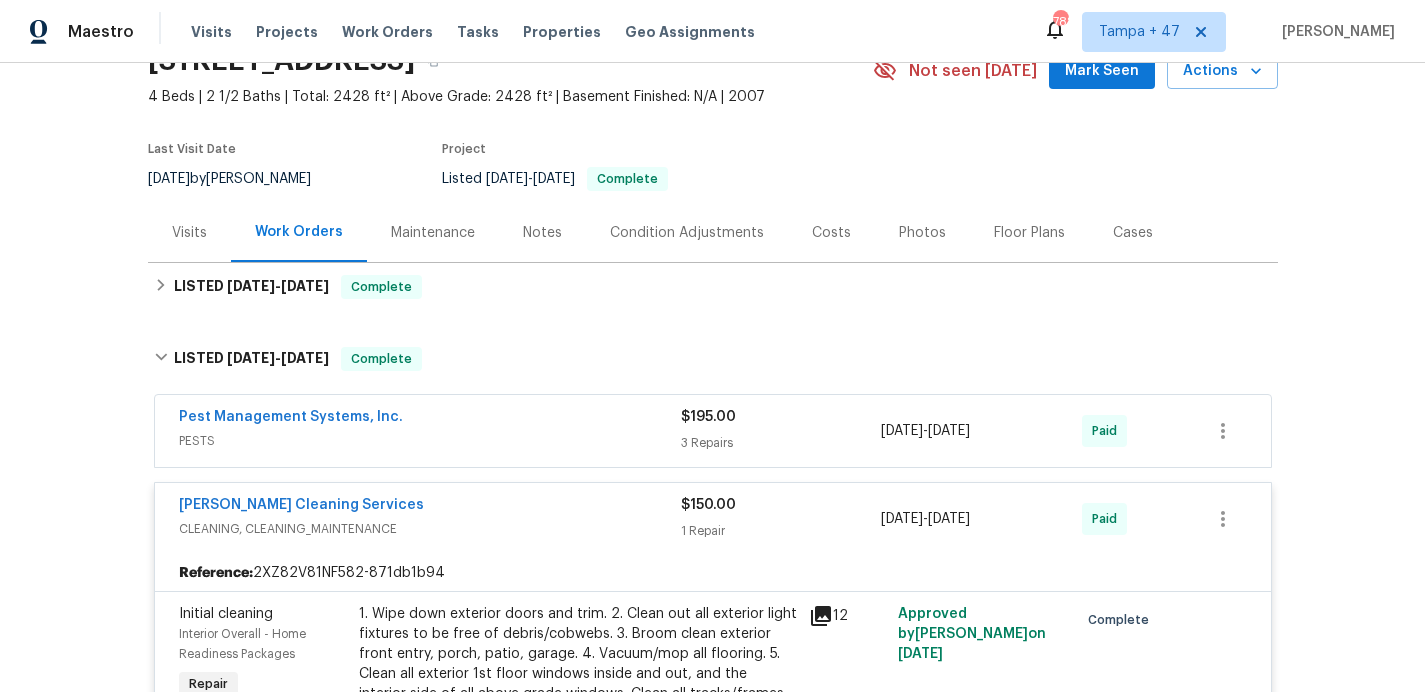 click on "Pest Management Systems, Inc." at bounding box center [430, 419] 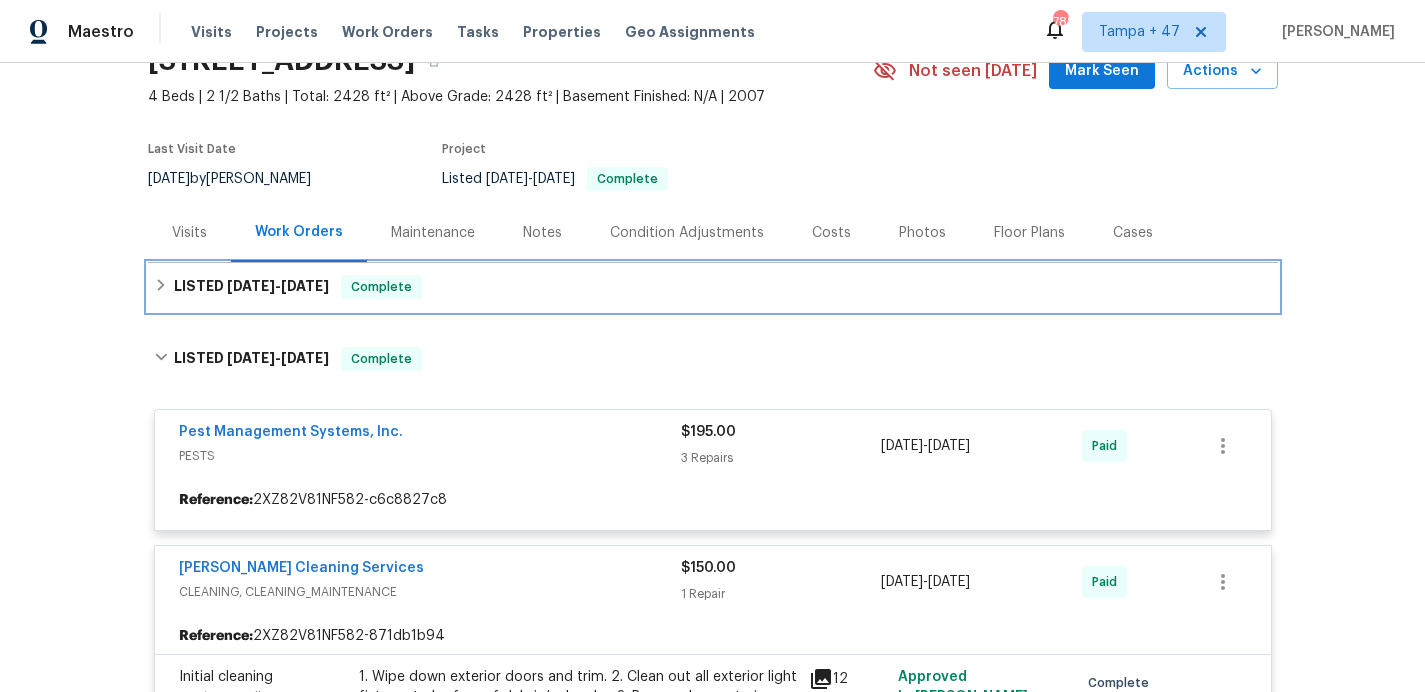 click on "LISTED   [DATE]  -  [DATE] Complete" at bounding box center [713, 287] 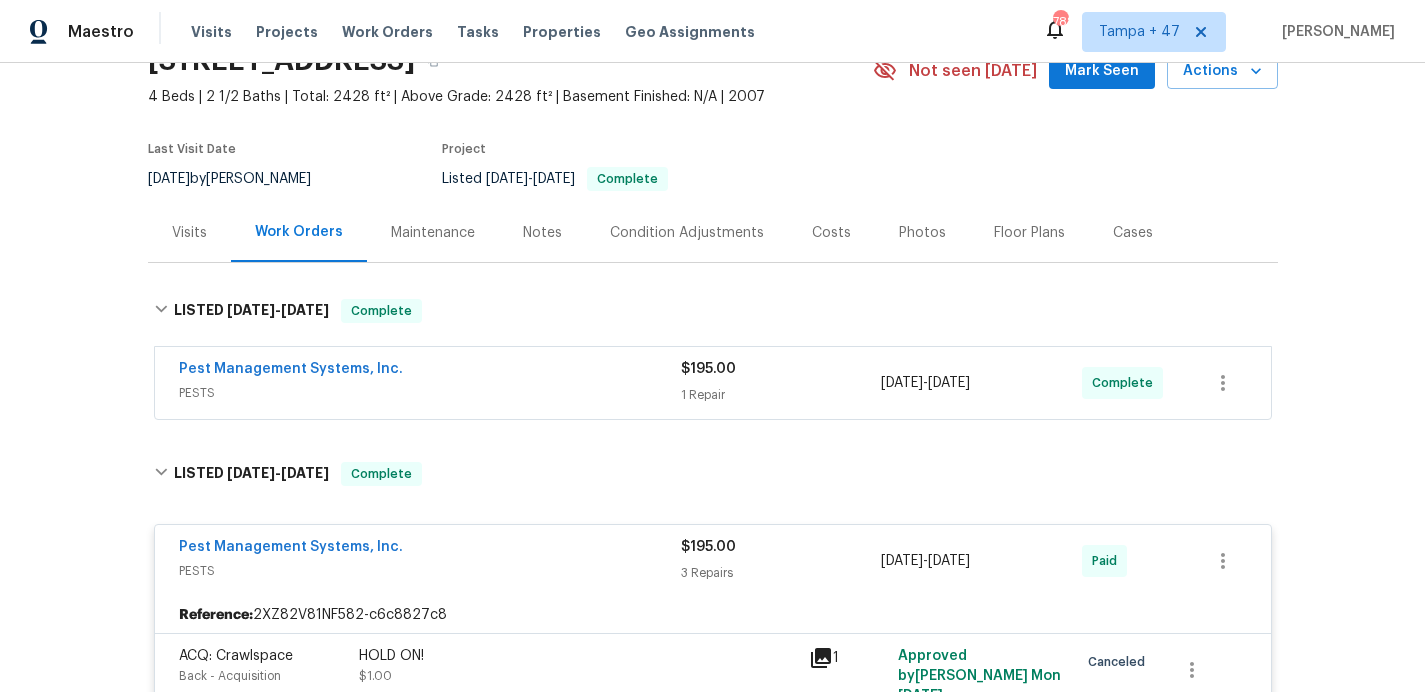 click on "PESTS" at bounding box center (430, 393) 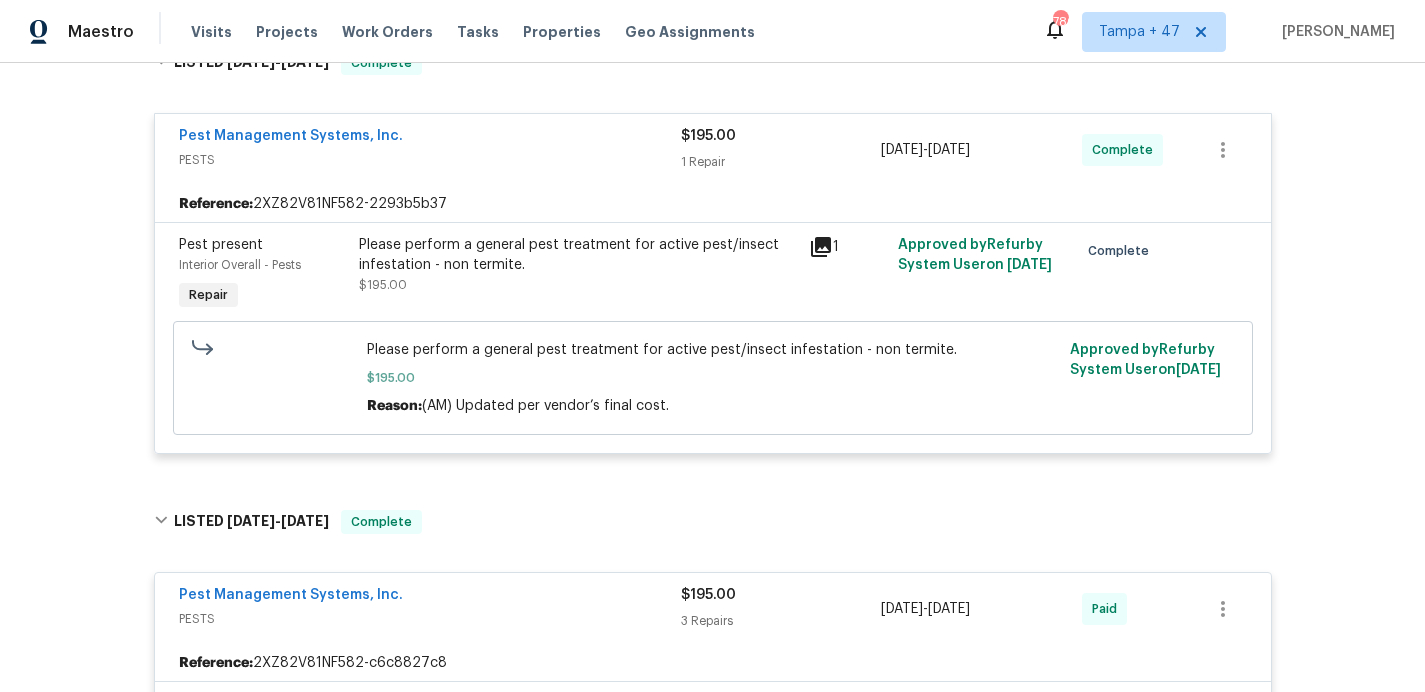 scroll, scrollTop: 343, scrollLeft: 0, axis: vertical 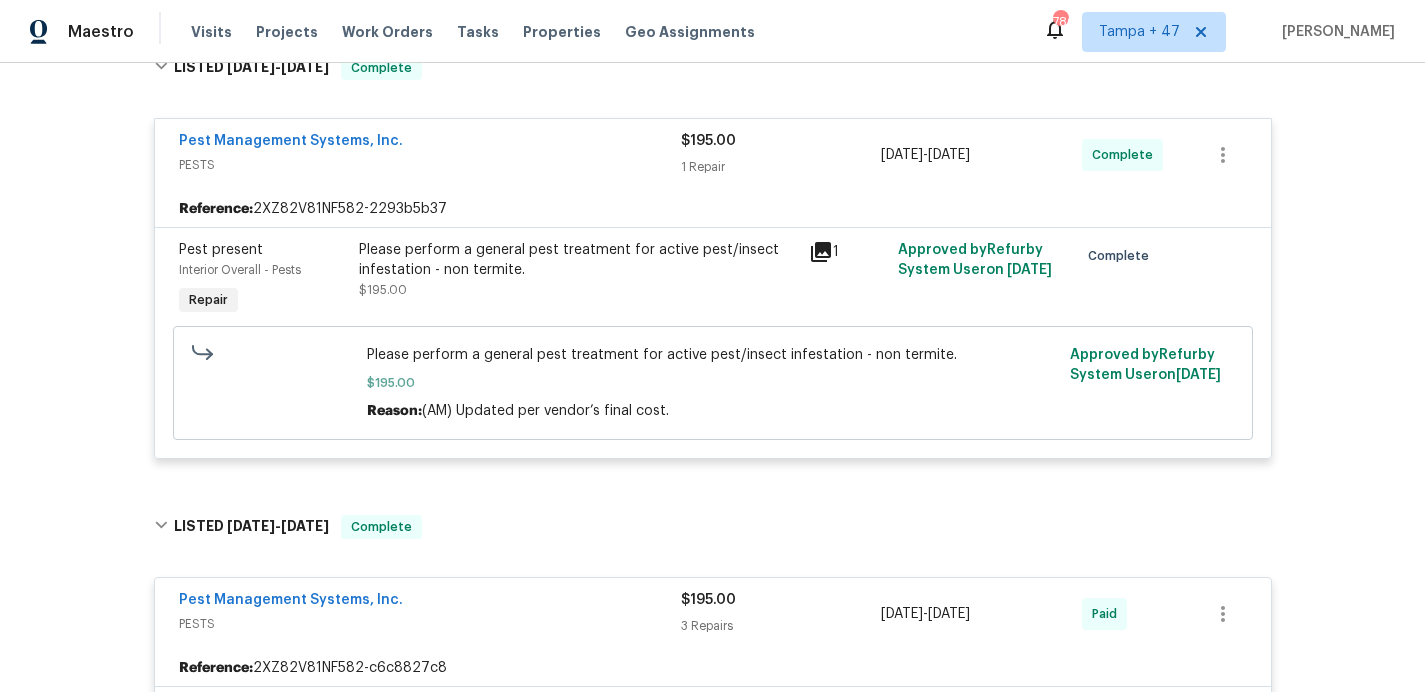 click on "Please perform a general pest treatment for active pest/insect infestation - non termite. $195.00" at bounding box center (578, 270) 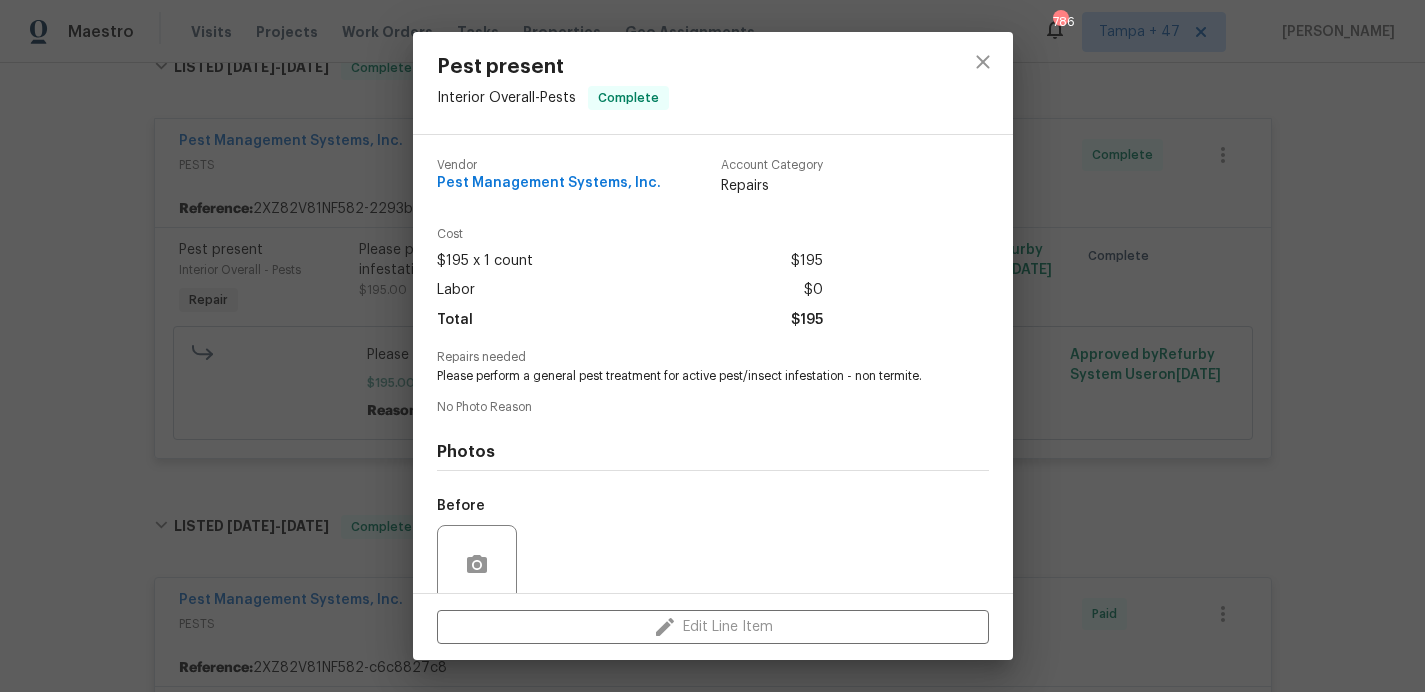 click on "Pest Management Systems, Inc." at bounding box center [549, 183] 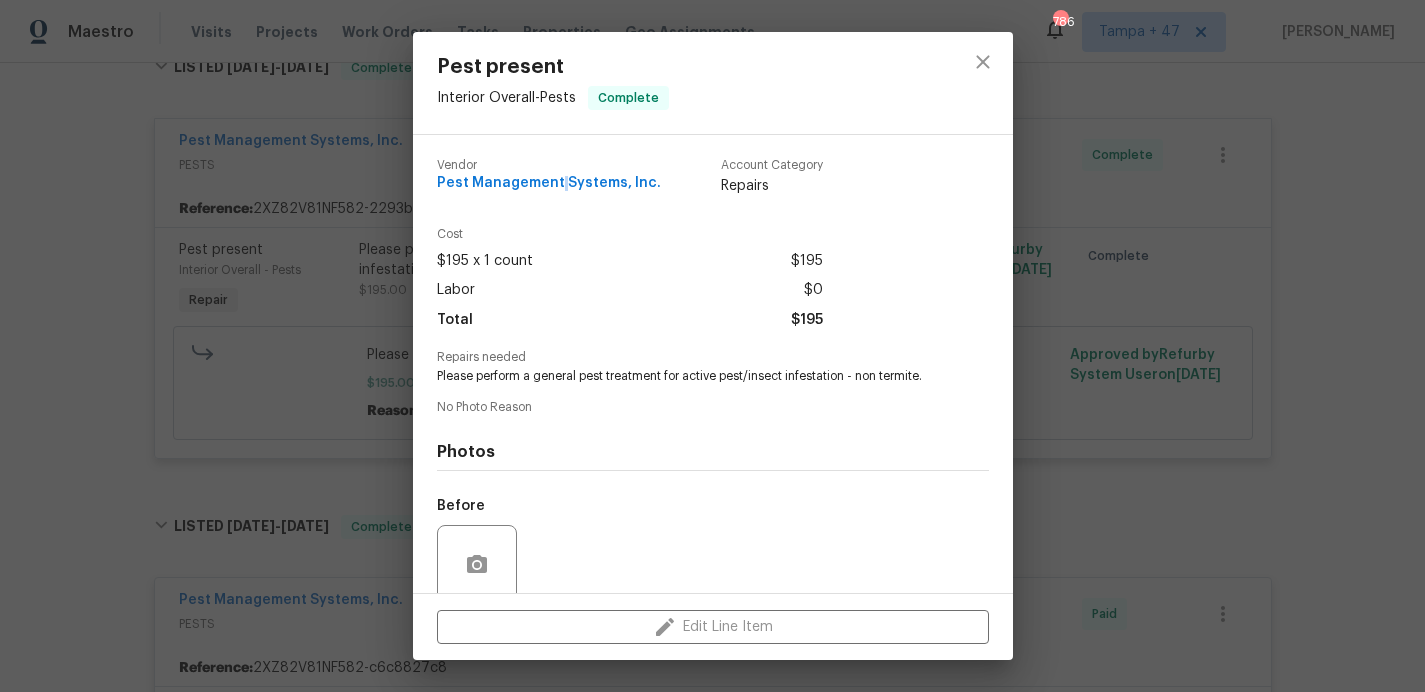click on "Pest Management Systems, Inc." at bounding box center (549, 183) 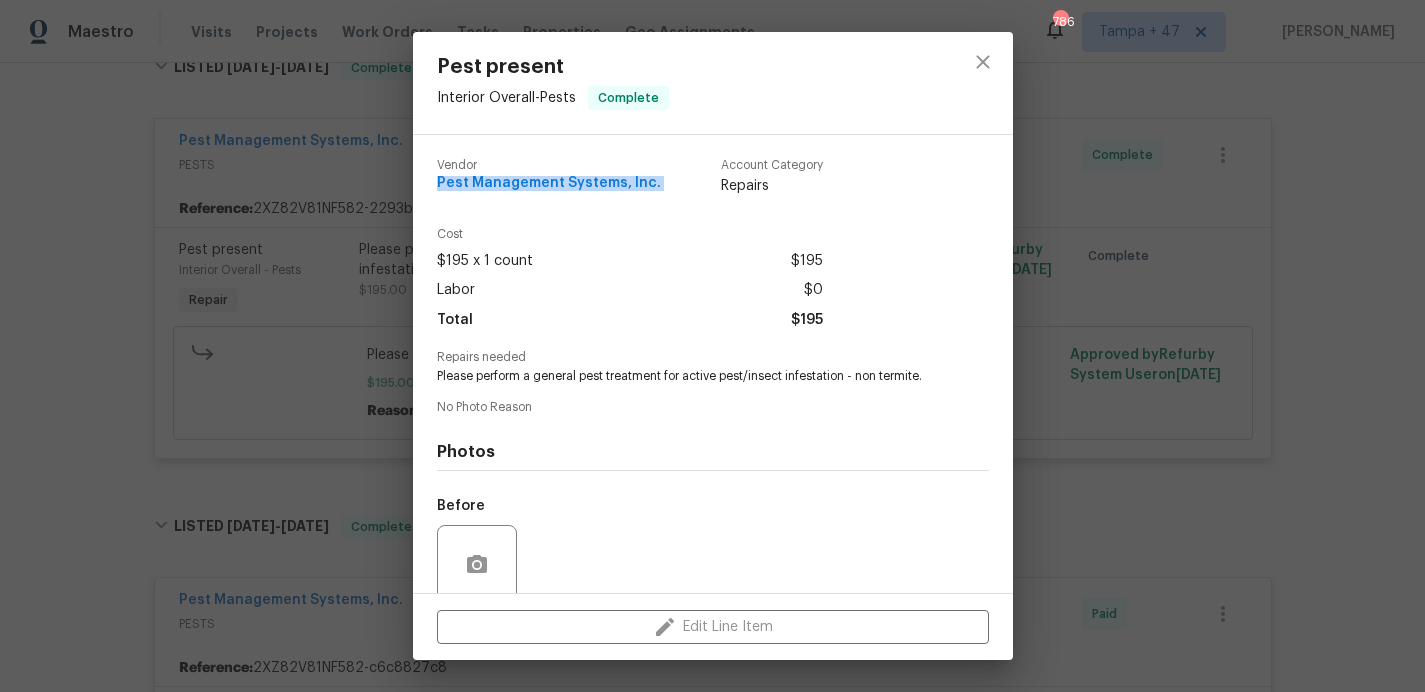 click on "Pest Management Systems, Inc." at bounding box center (549, 183) 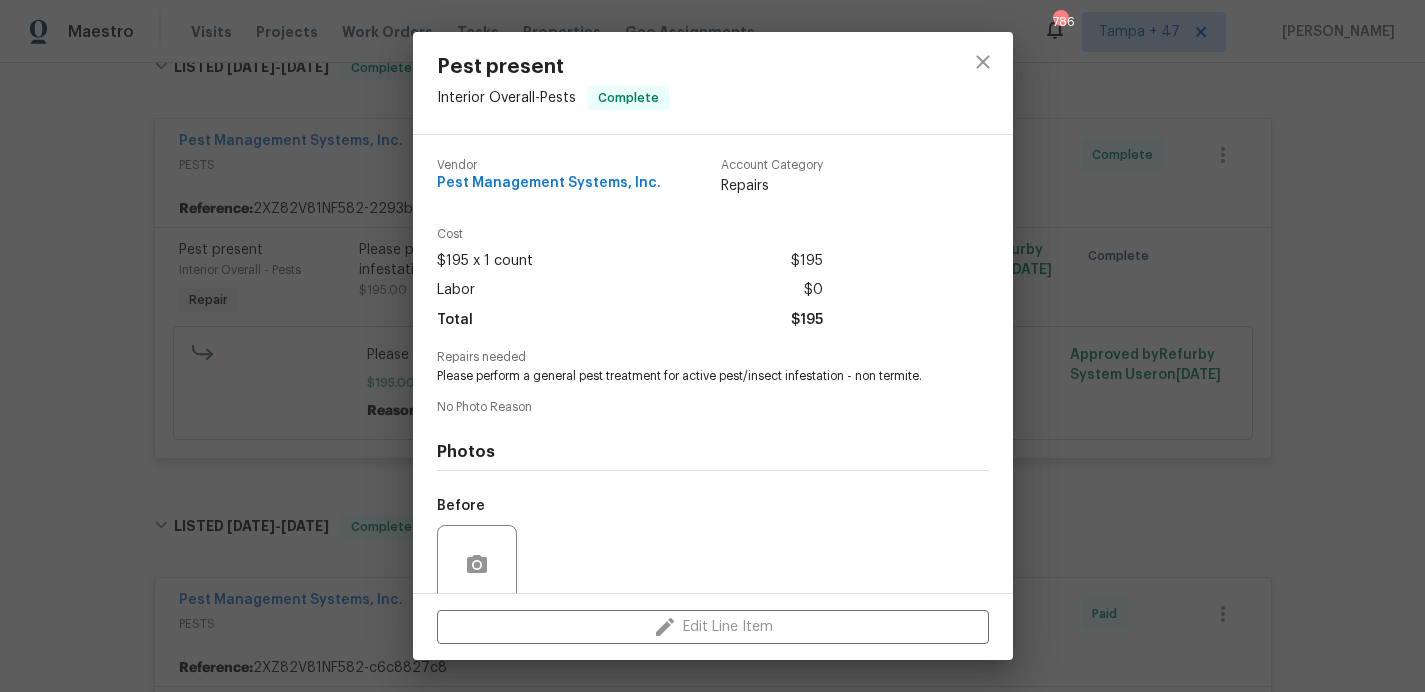 click on "Photos Before After" at bounding box center (713, 582) 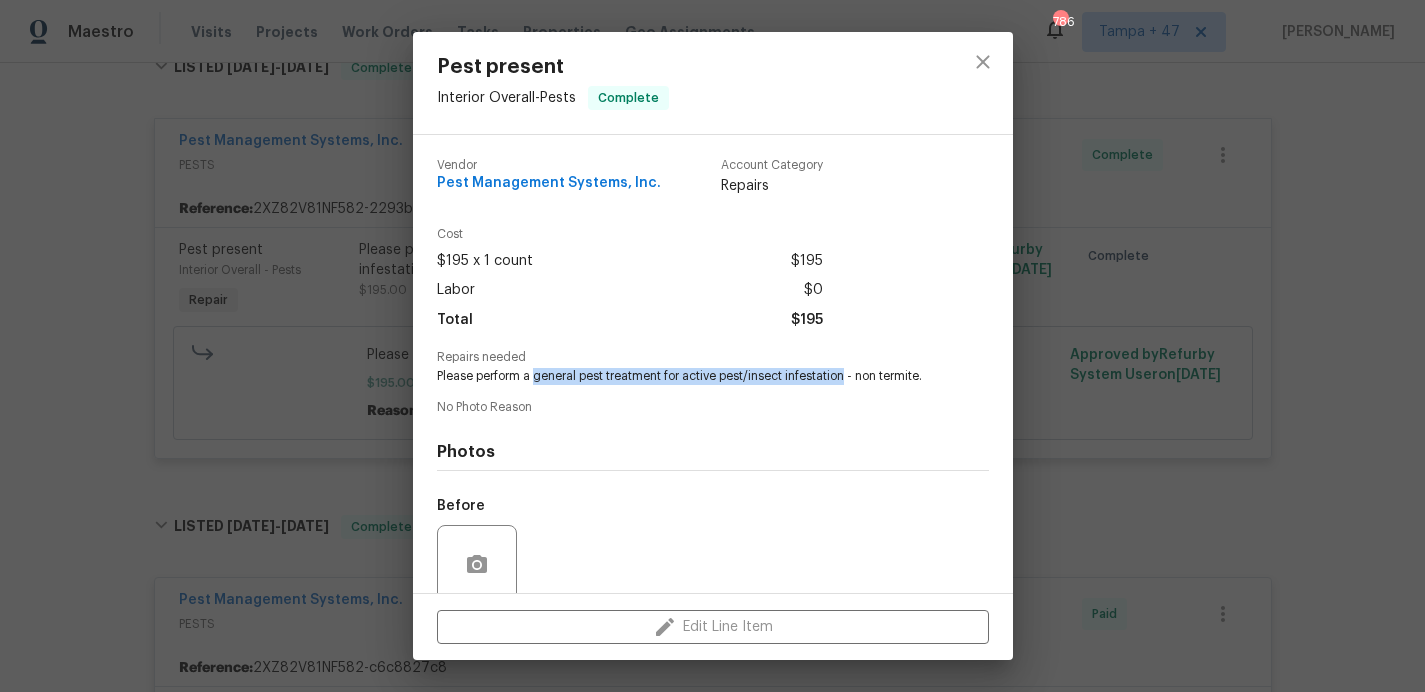 drag, startPoint x: 535, startPoint y: 376, endPoint x: 845, endPoint y: 379, distance: 310.01453 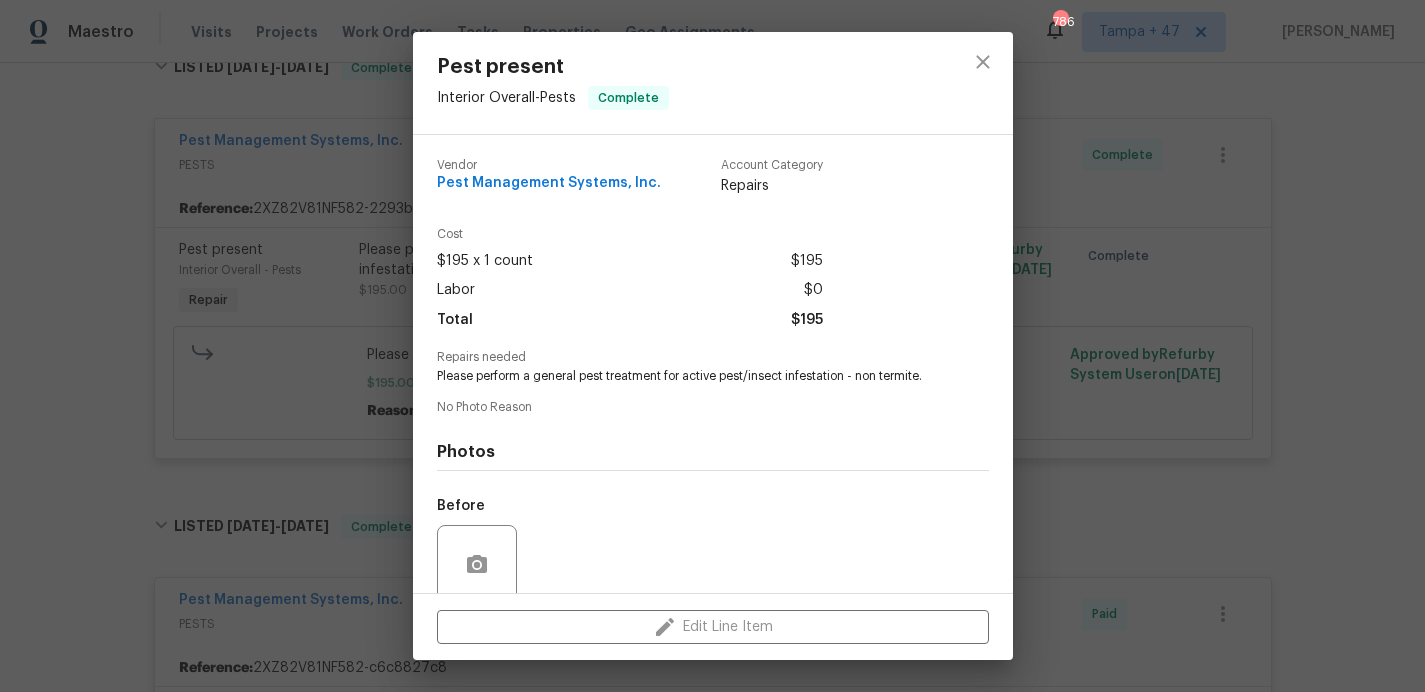 click on "Pest Management Systems, Inc." at bounding box center [549, 183] 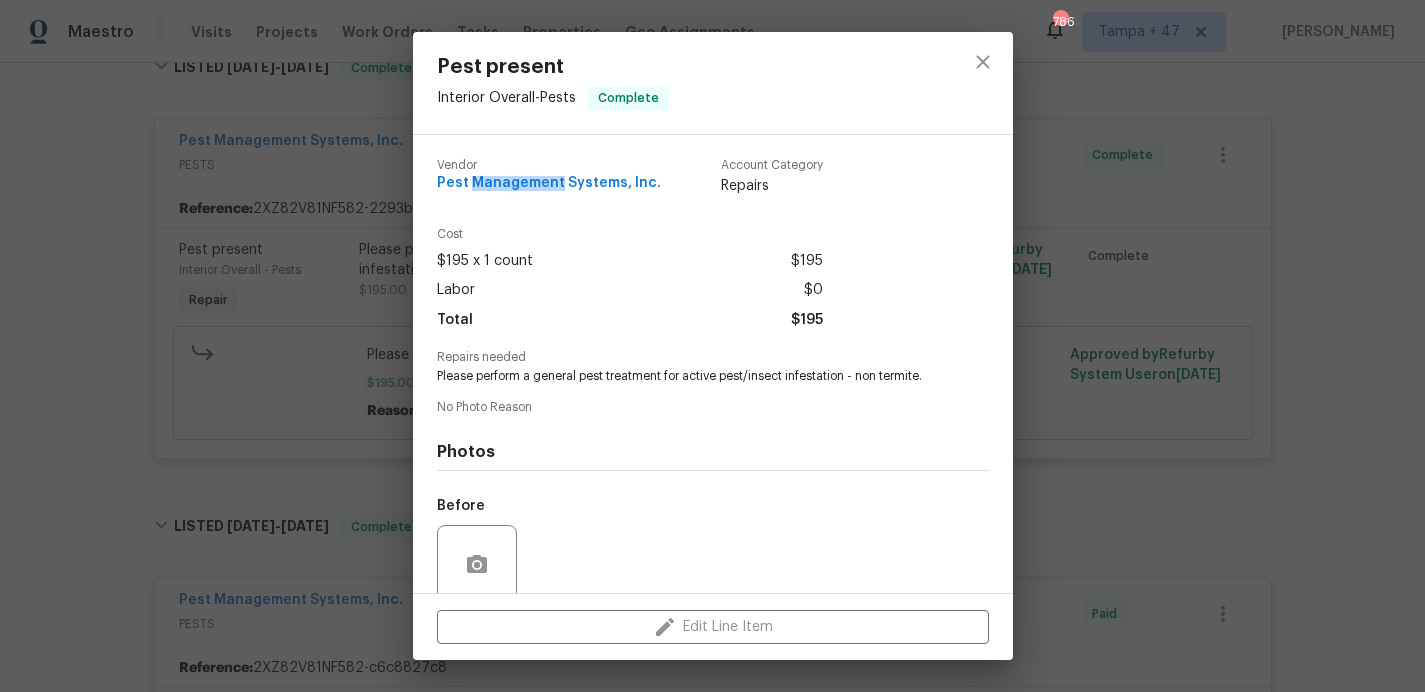 click on "Pest Management Systems, Inc." at bounding box center [549, 183] 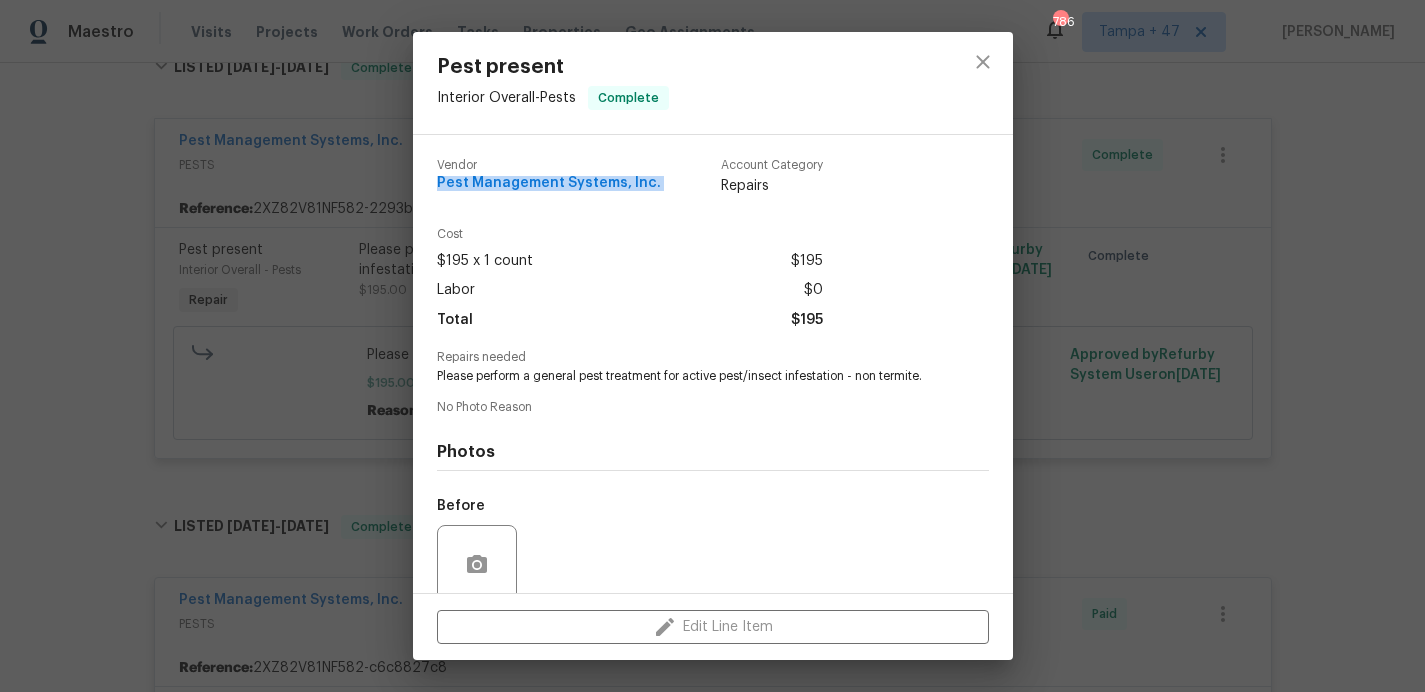 click on "Pest Management Systems, Inc." at bounding box center [549, 183] 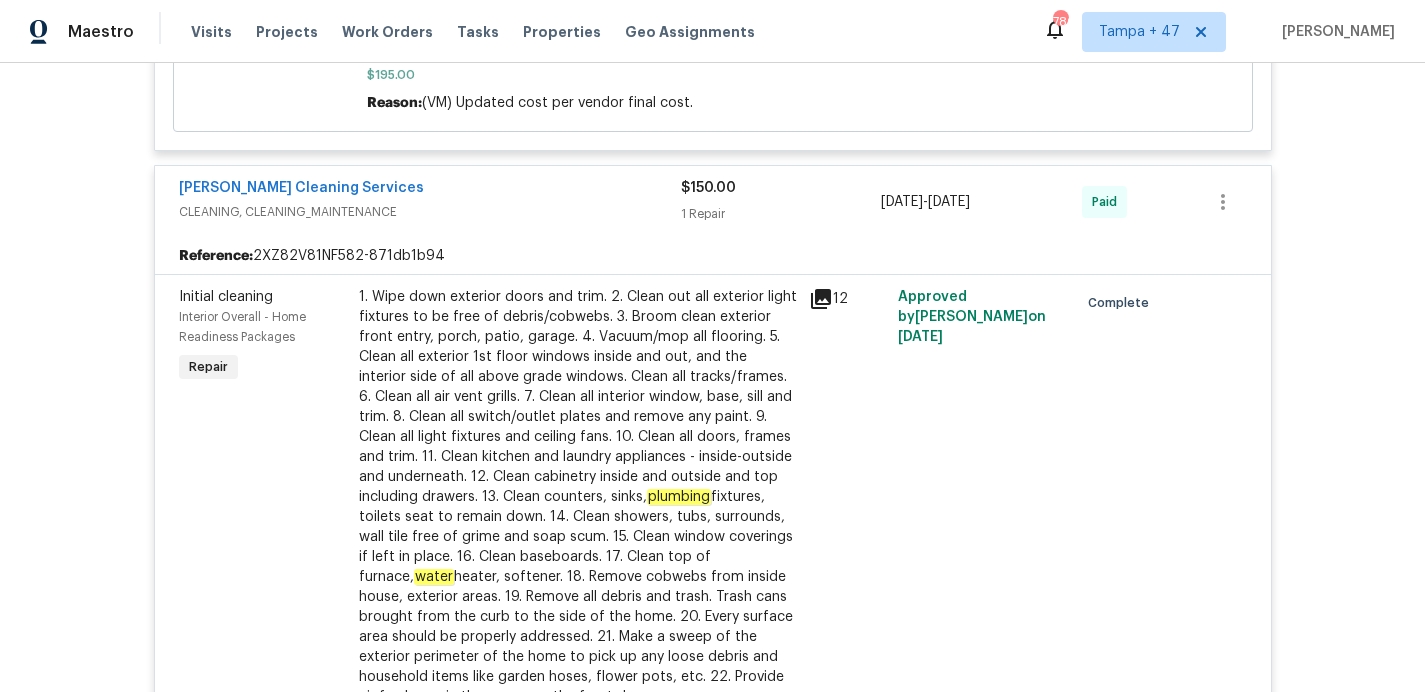 scroll, scrollTop: 1718, scrollLeft: 0, axis: vertical 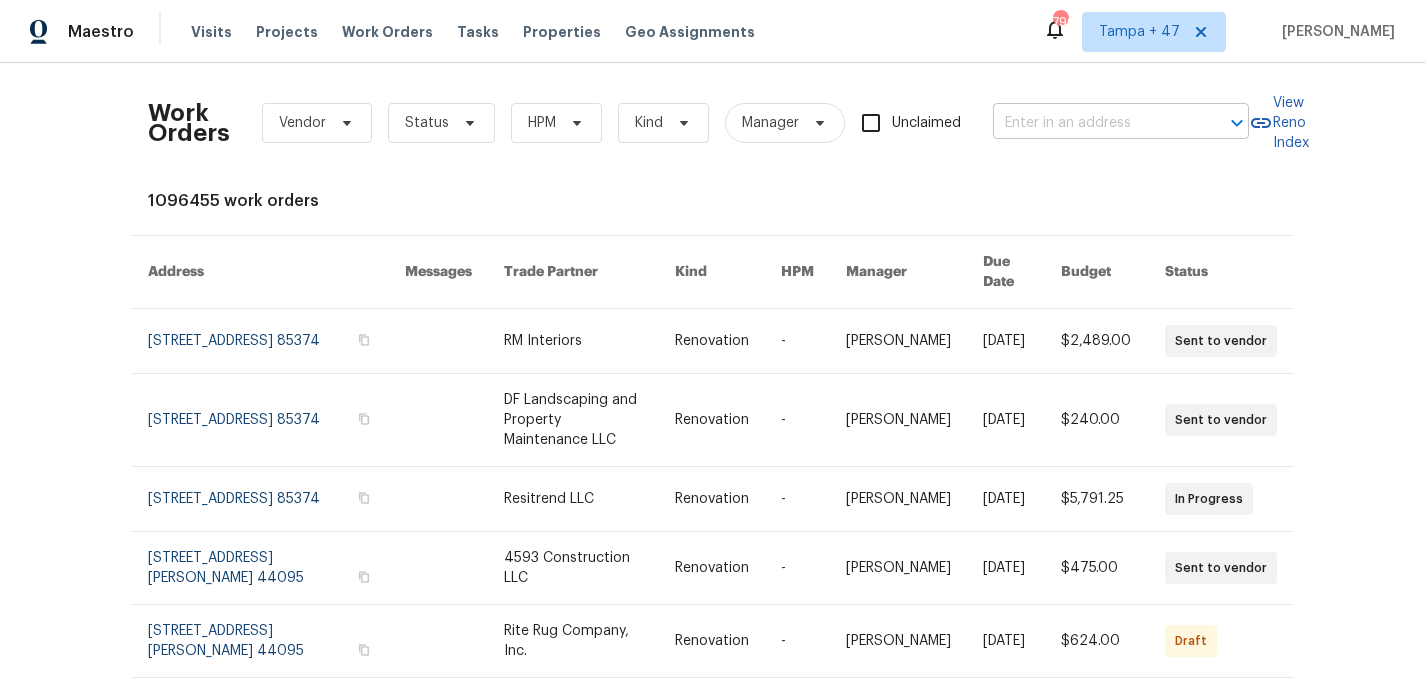 click at bounding box center [1093, 123] 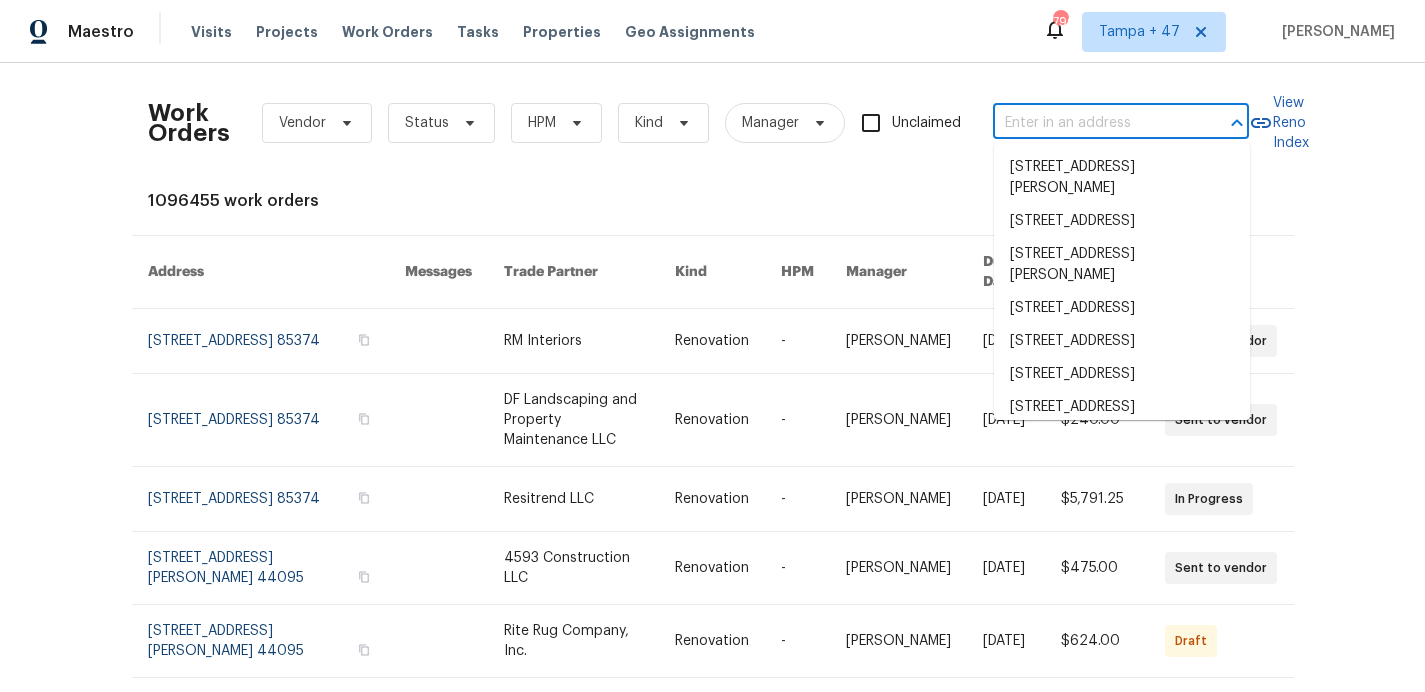 paste on "[STREET_ADDRESS][PERSON_NAME]" 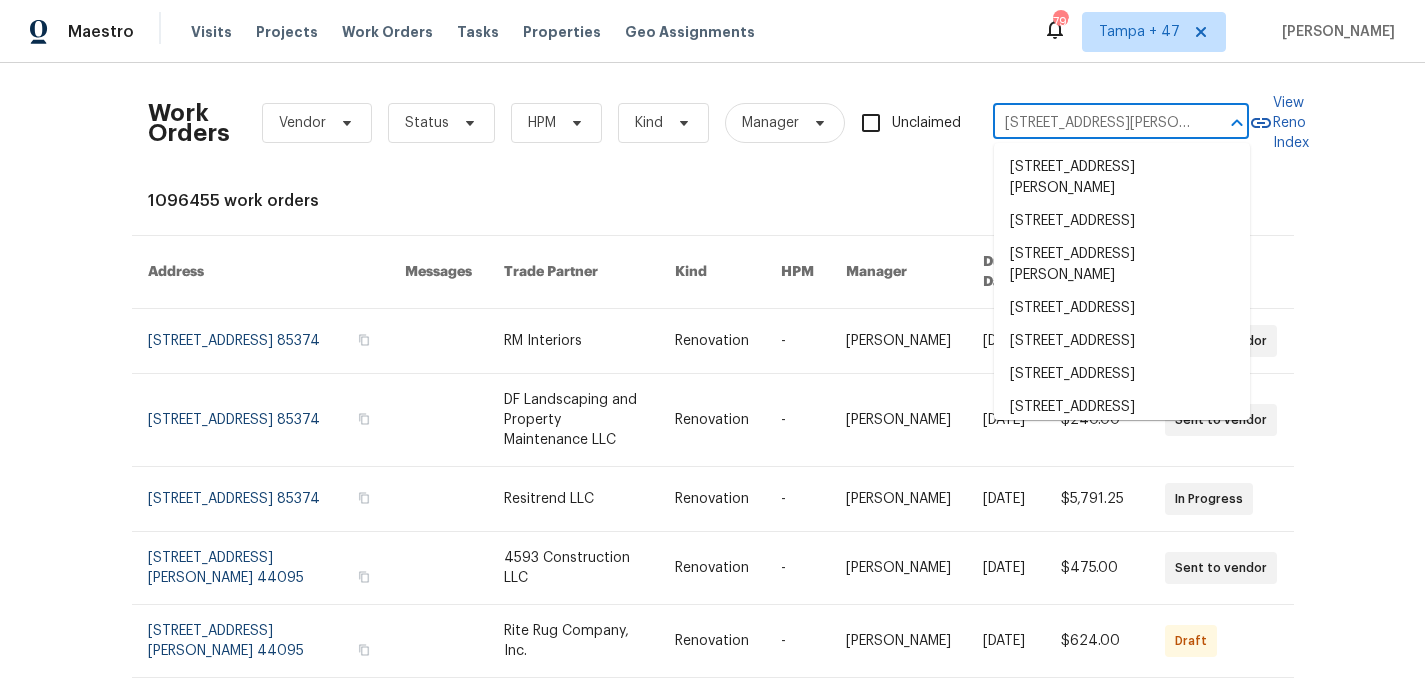 scroll, scrollTop: 0, scrollLeft: 23, axis: horizontal 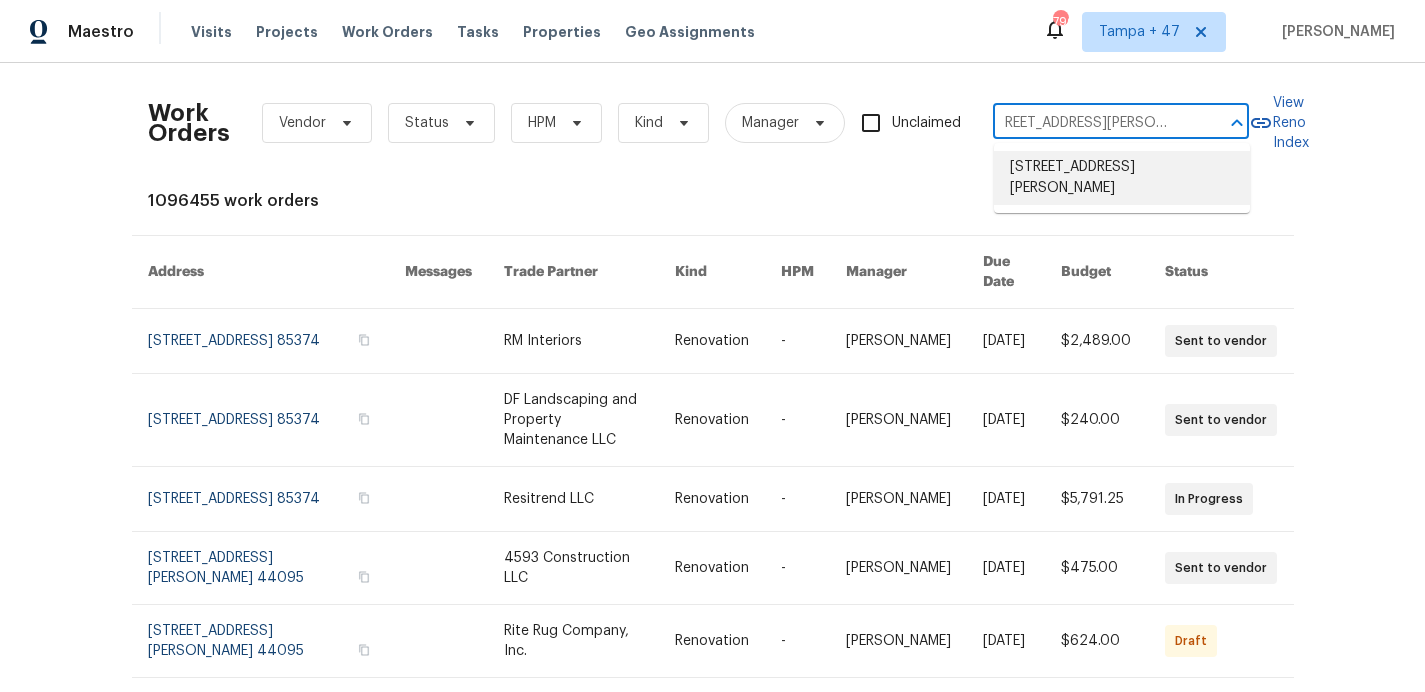 click on "[STREET_ADDRESS][PERSON_NAME]" at bounding box center (1122, 178) 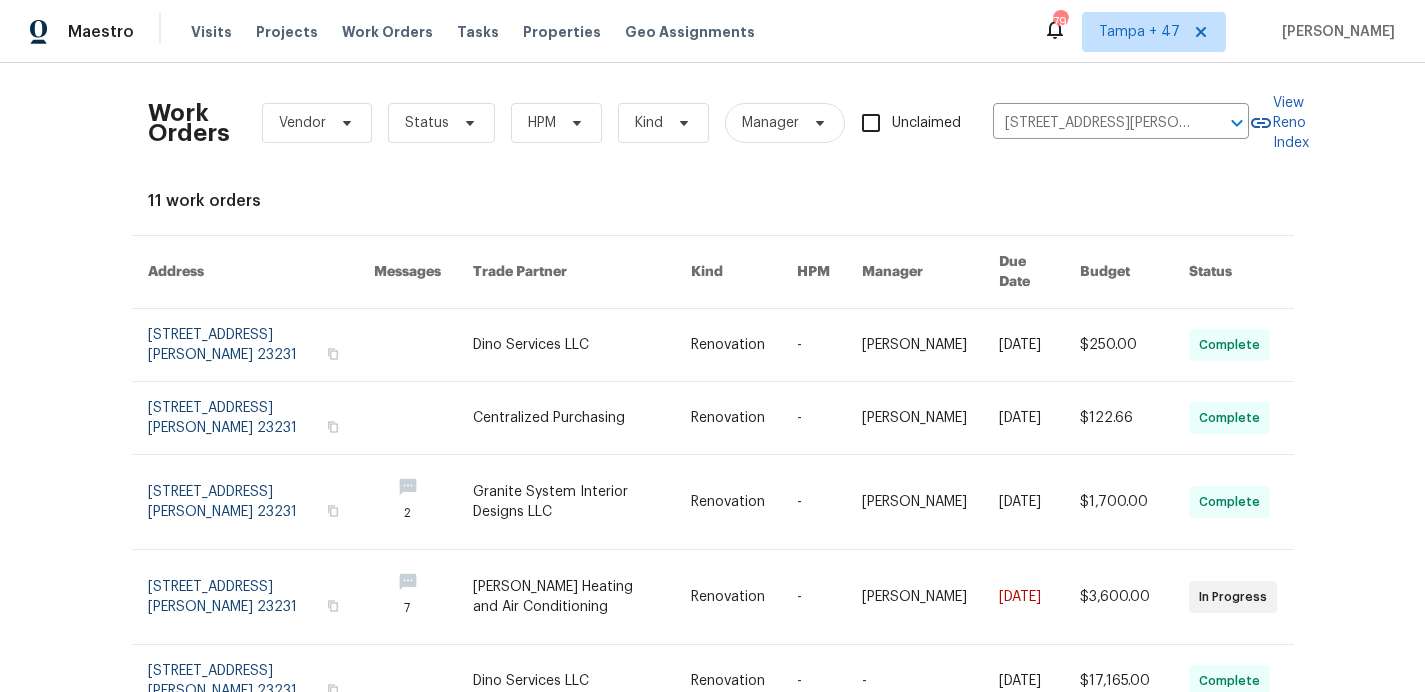 click on "Visits Projects Work Orders Tasks Properties Geo Assignments" at bounding box center [485, 32] 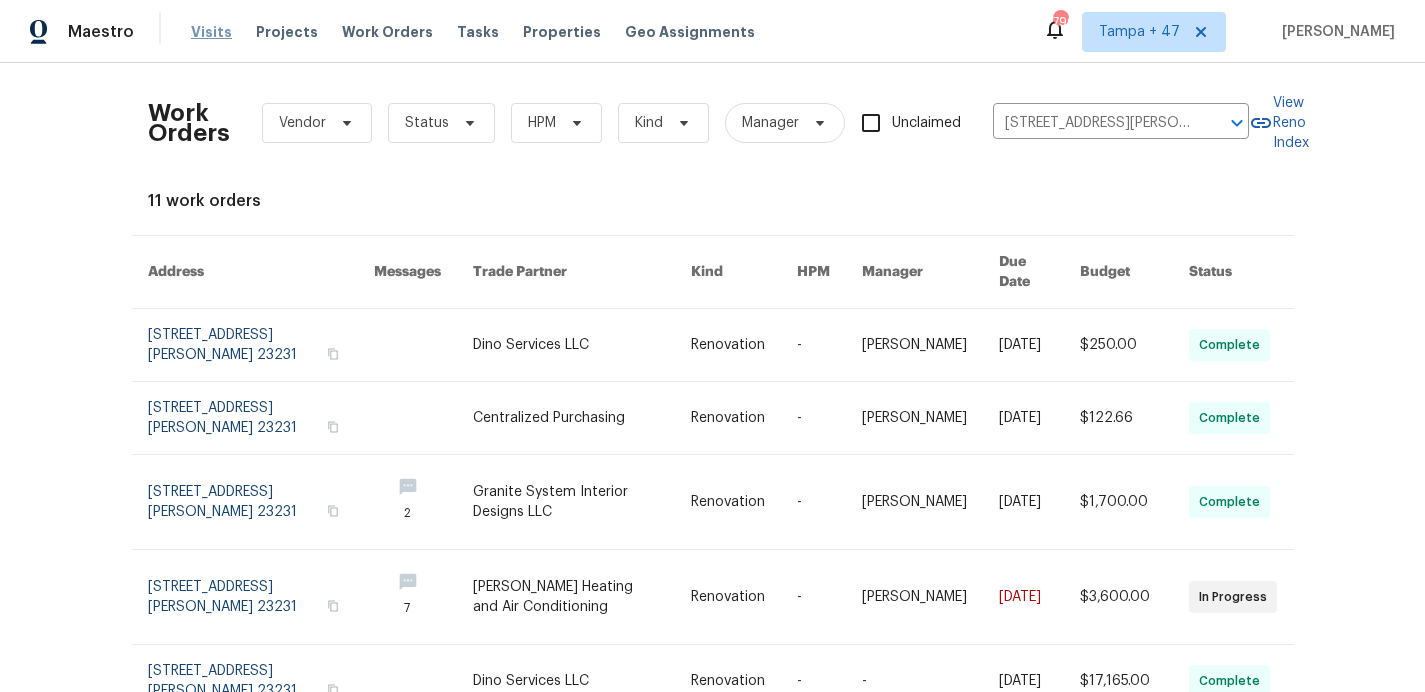 click on "Visits" at bounding box center [211, 32] 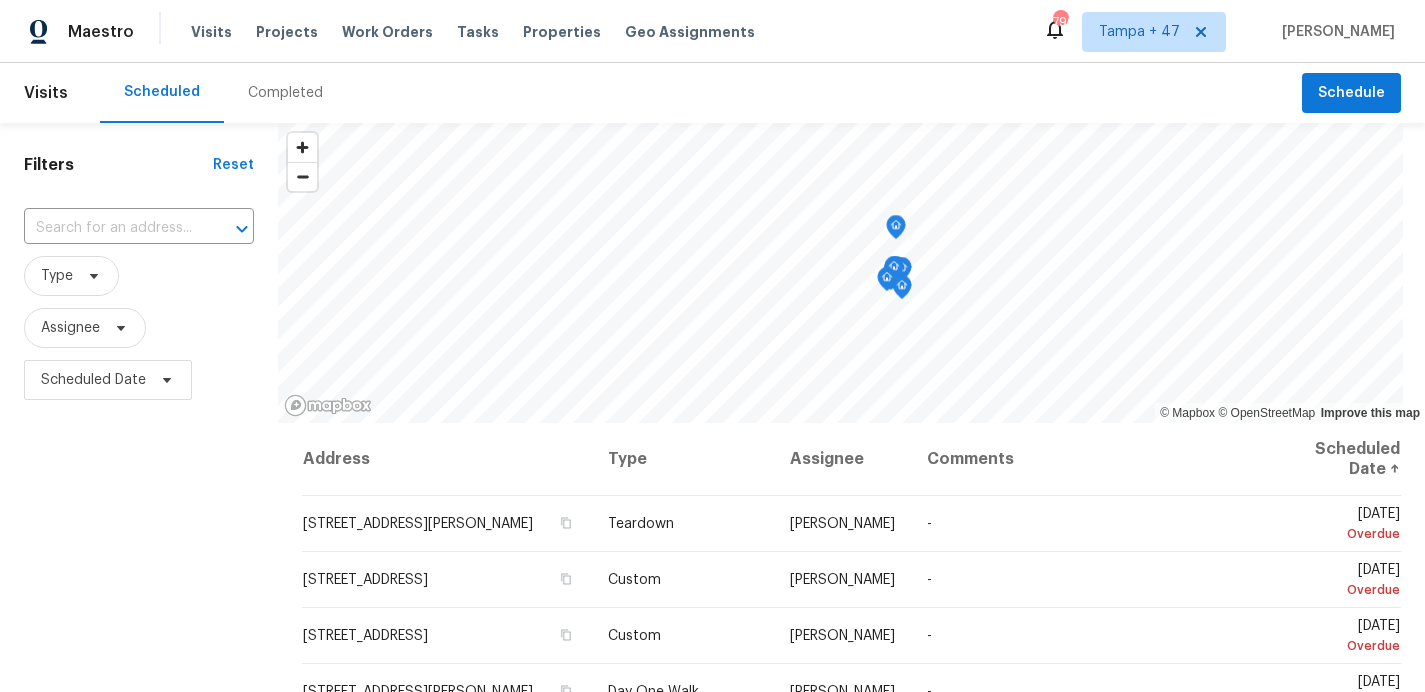 click on "Completed" at bounding box center [285, 93] 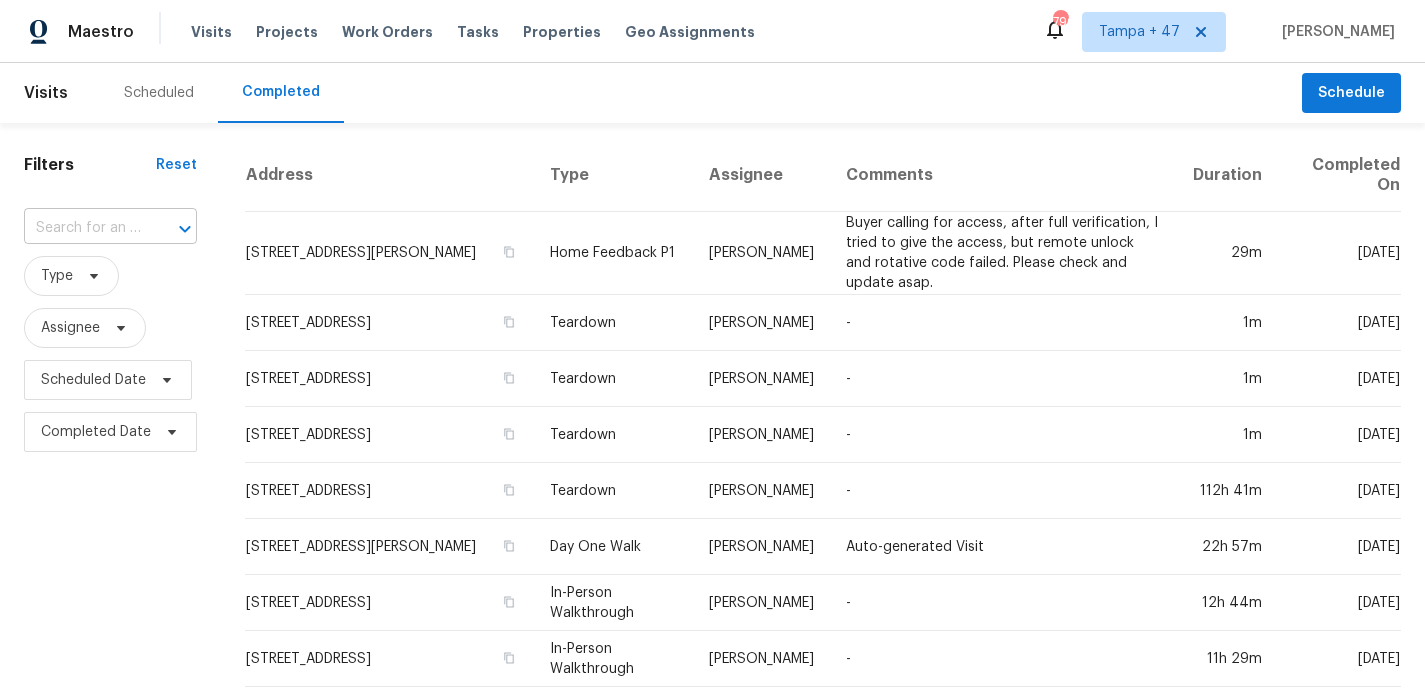 click at bounding box center (82, 228) 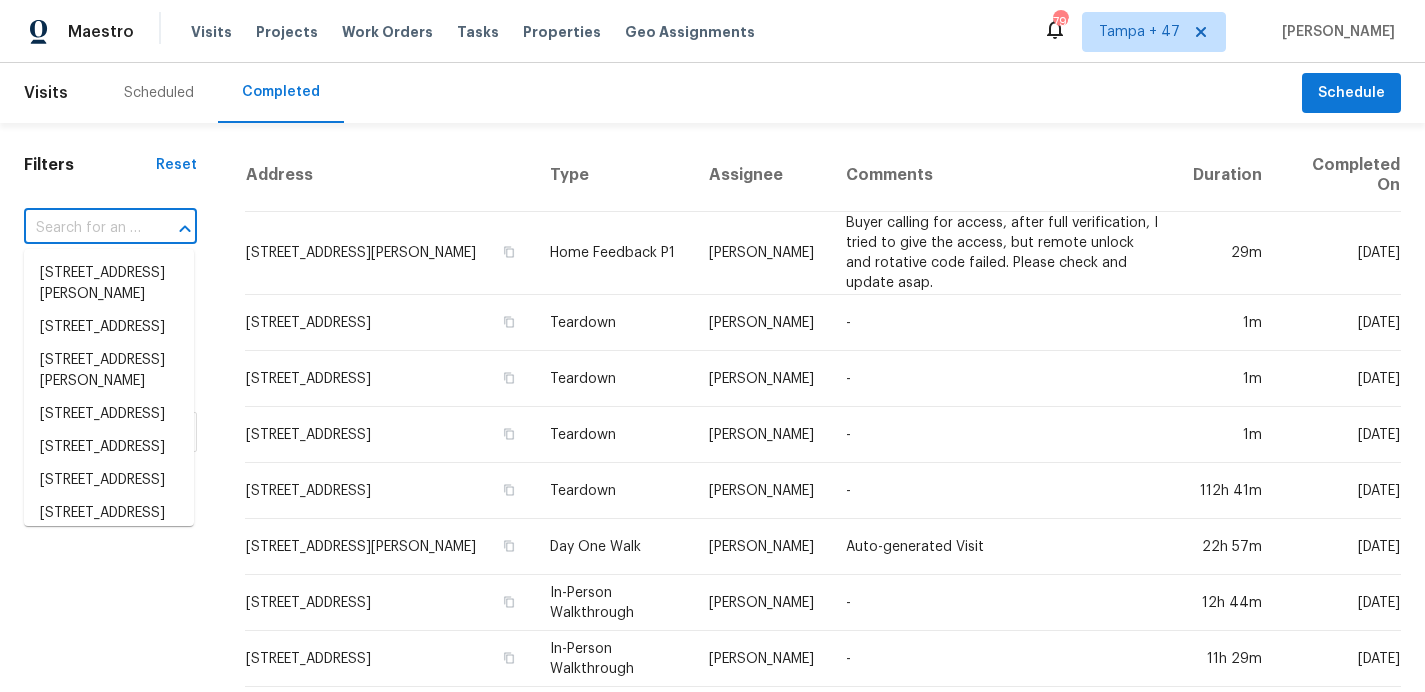 paste on "[STREET_ADDRESS][PERSON_NAME]" 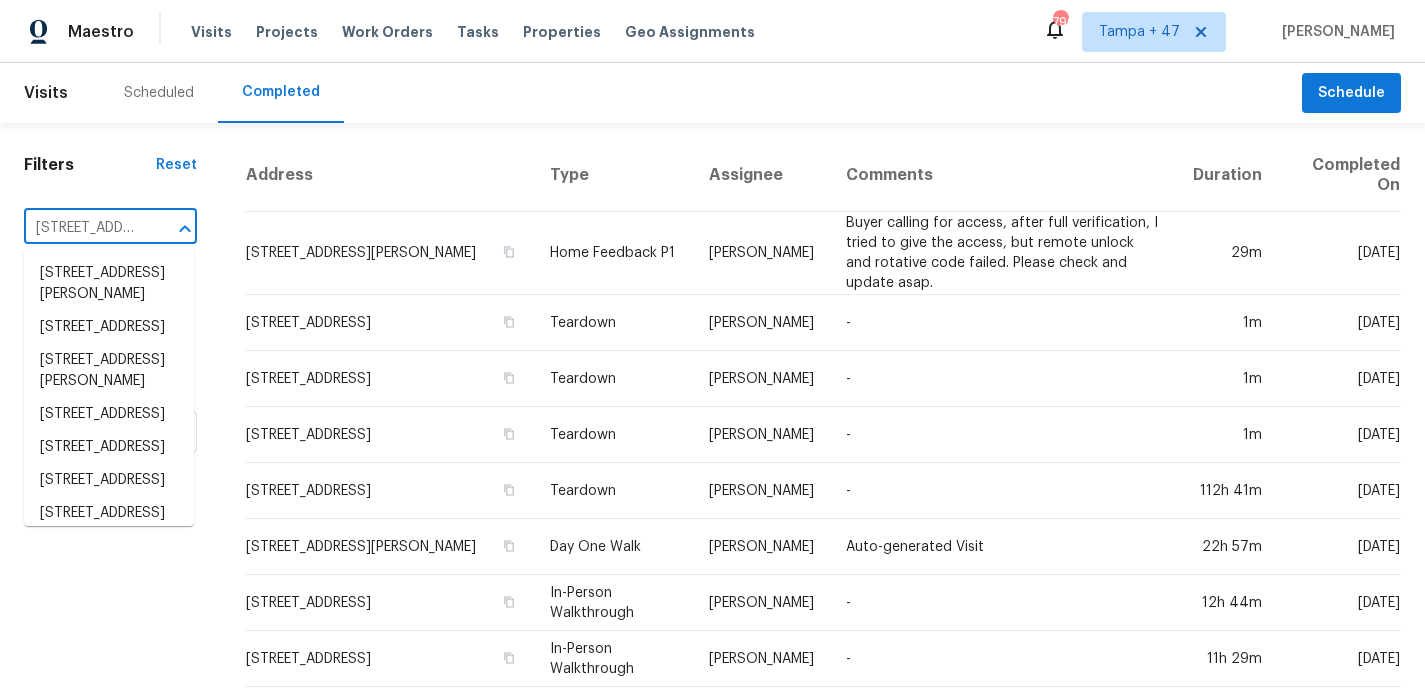 scroll, scrollTop: 0, scrollLeft: 108, axis: horizontal 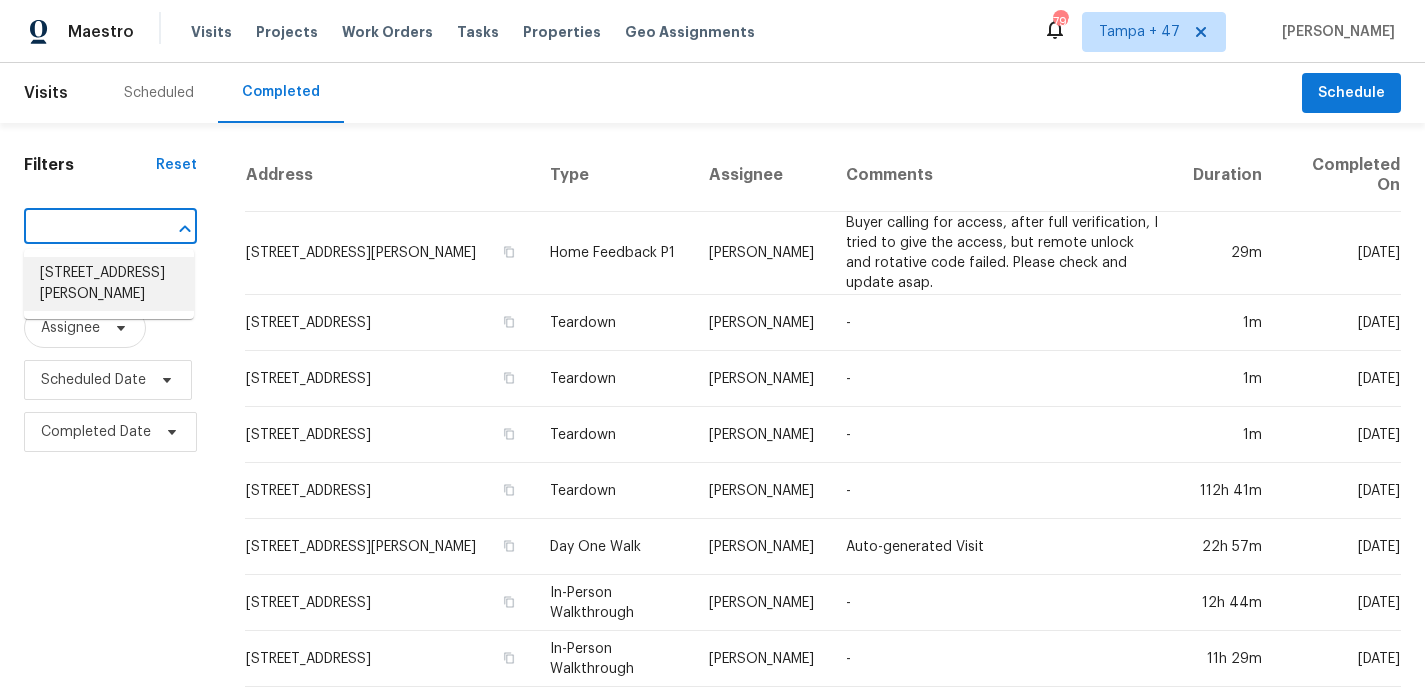 click on "[STREET_ADDRESS][PERSON_NAME]" at bounding box center (109, 284) 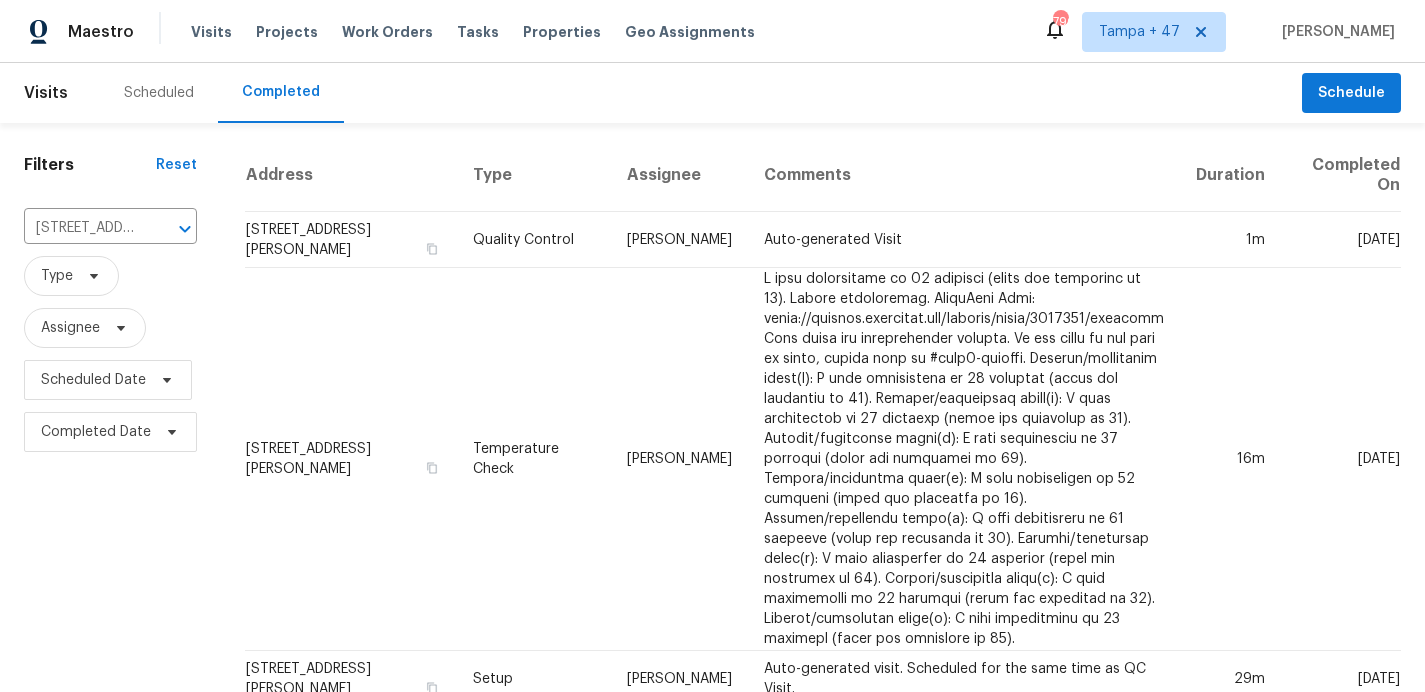 scroll, scrollTop: 103, scrollLeft: 0, axis: vertical 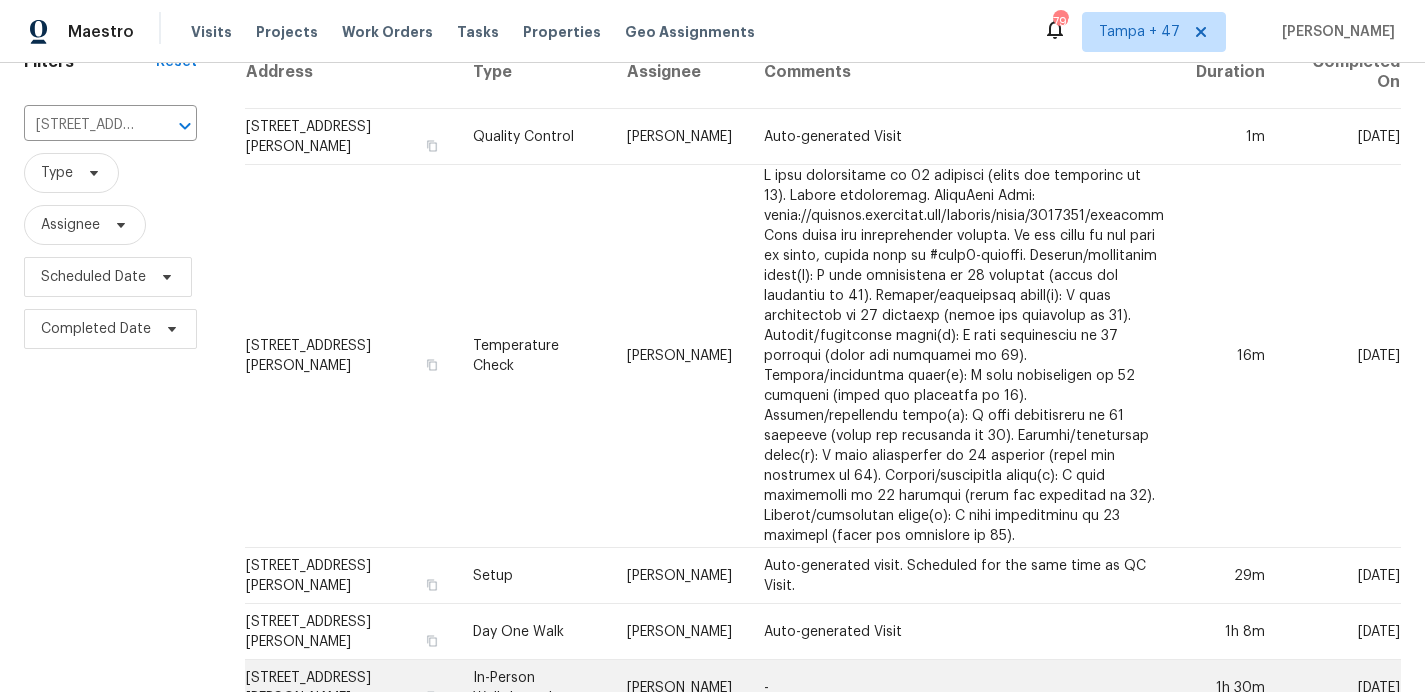 click on "In-Person Walkthrough" at bounding box center [534, 688] 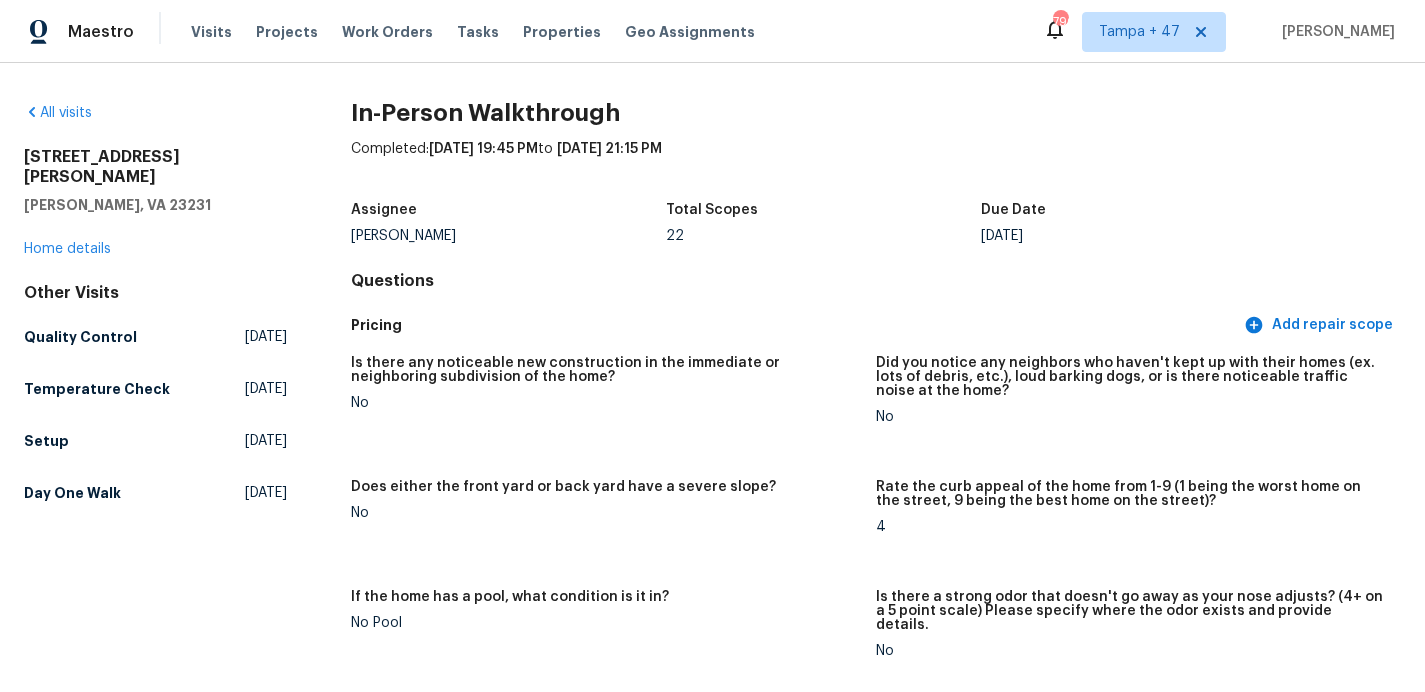 scroll, scrollTop: 3941, scrollLeft: 0, axis: vertical 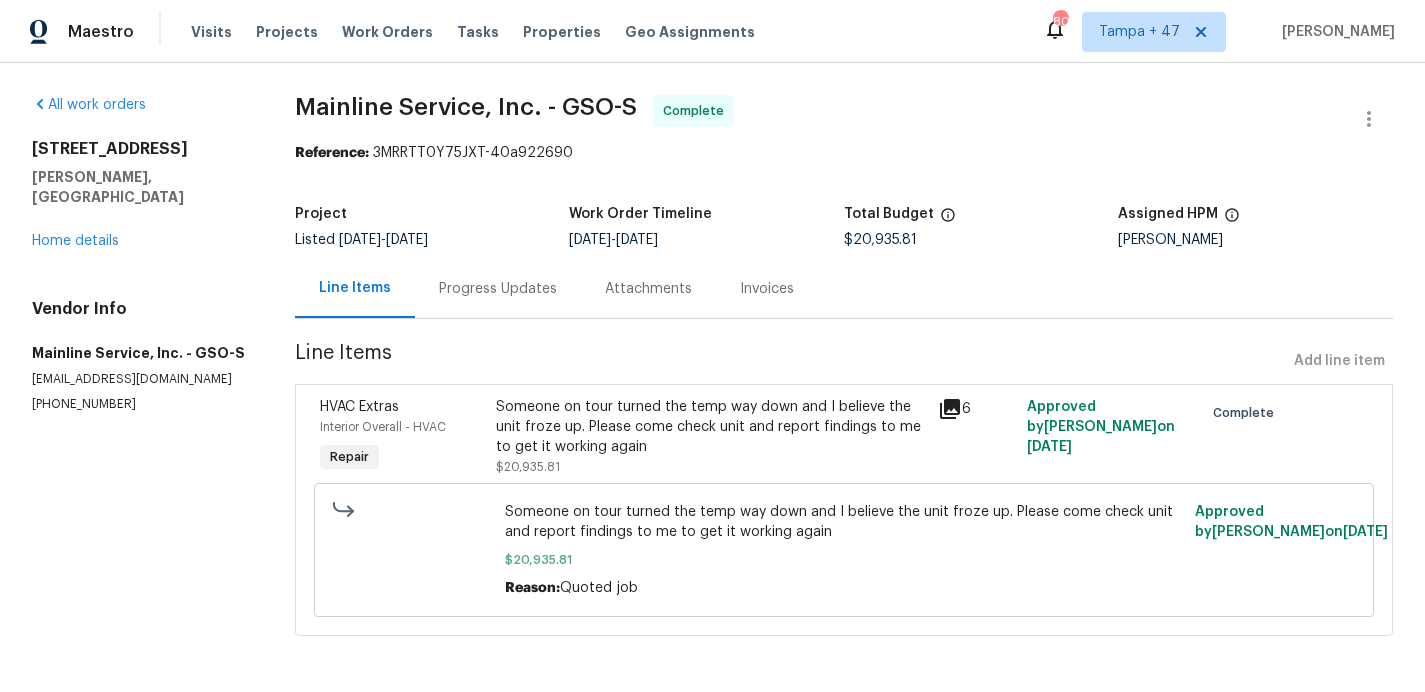 click on "Progress Updates" at bounding box center (498, 289) 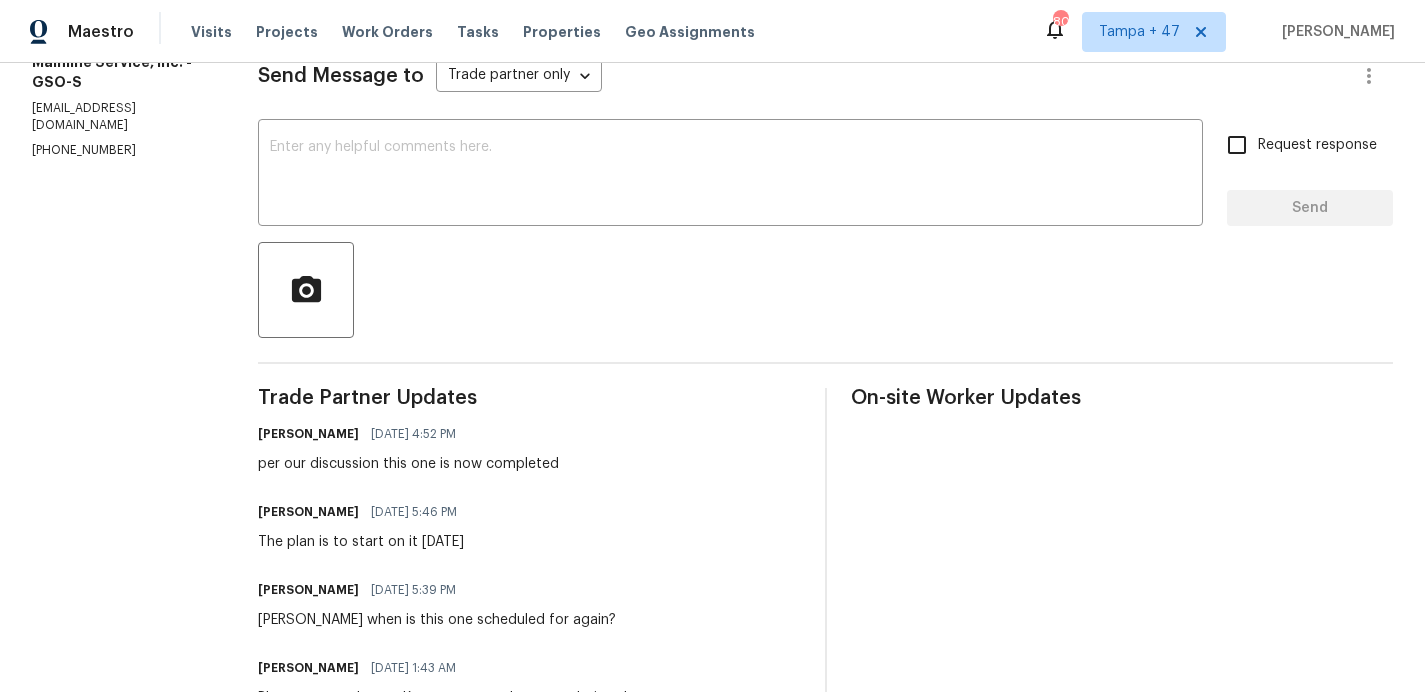 scroll, scrollTop: 779, scrollLeft: 0, axis: vertical 